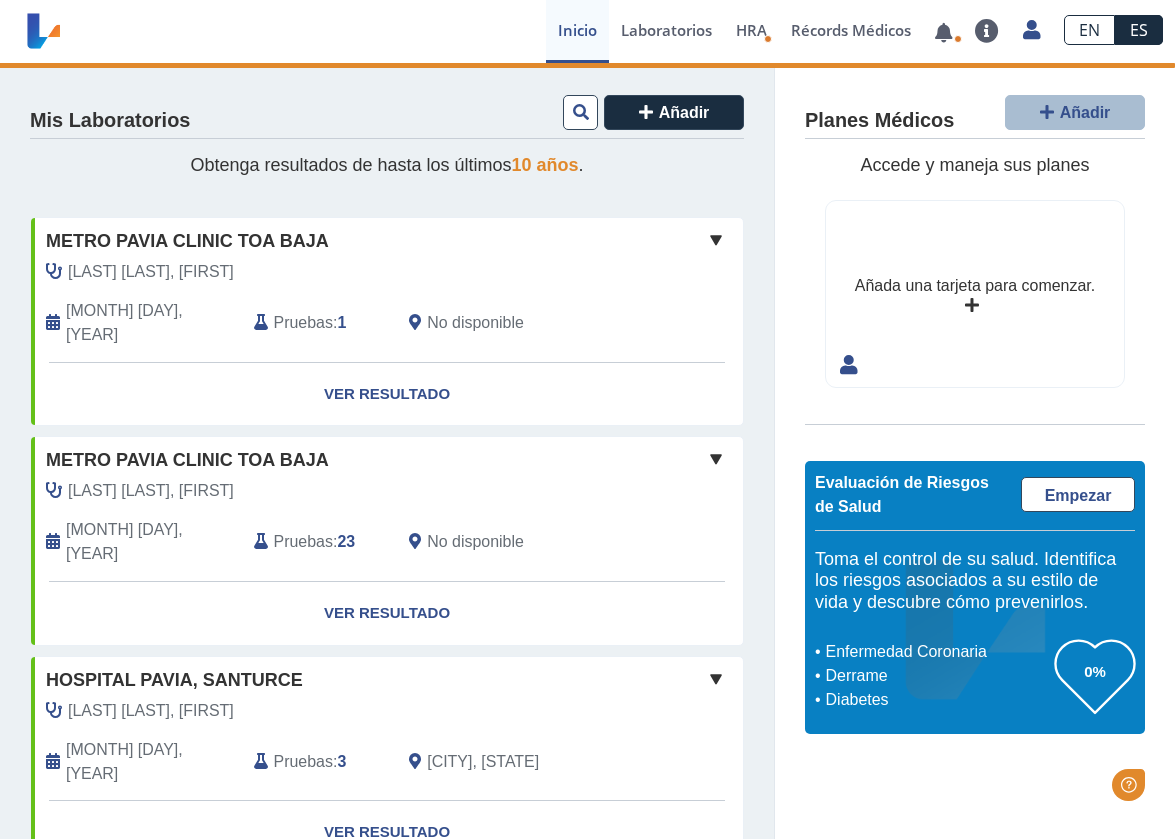 scroll, scrollTop: 0, scrollLeft: 0, axis: both 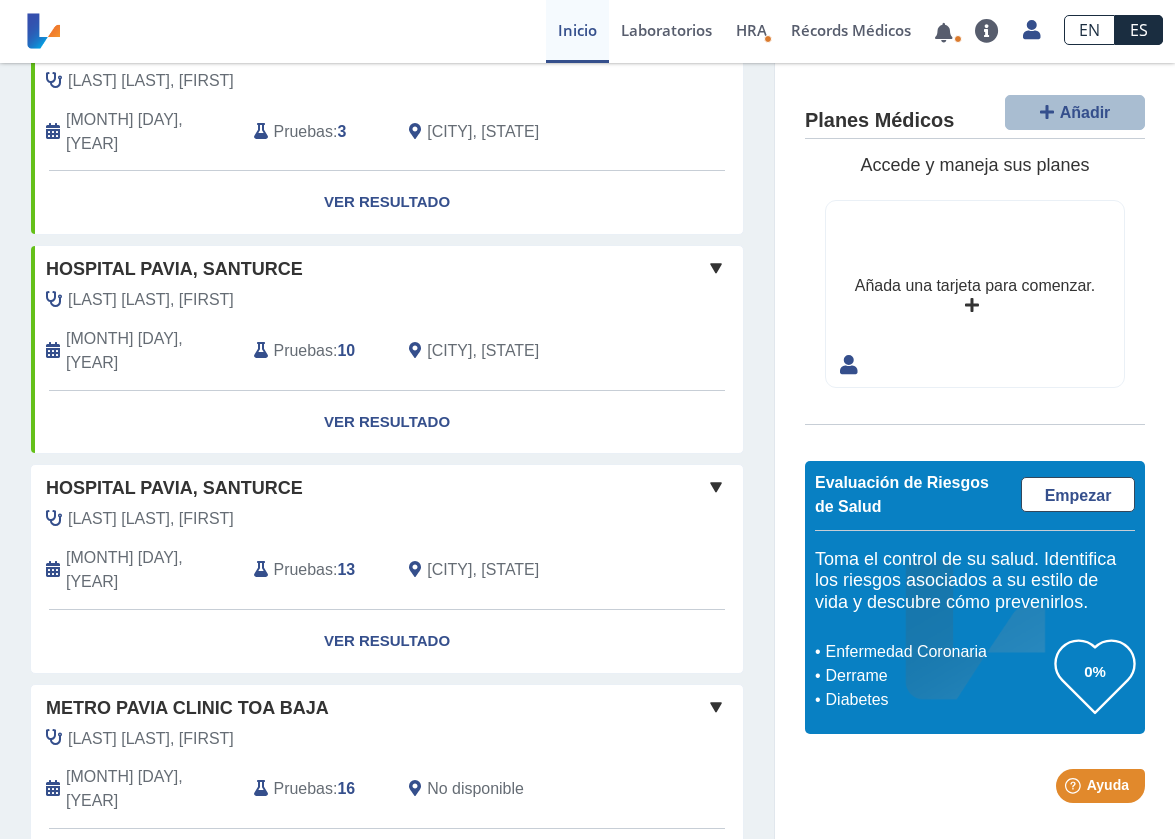 click 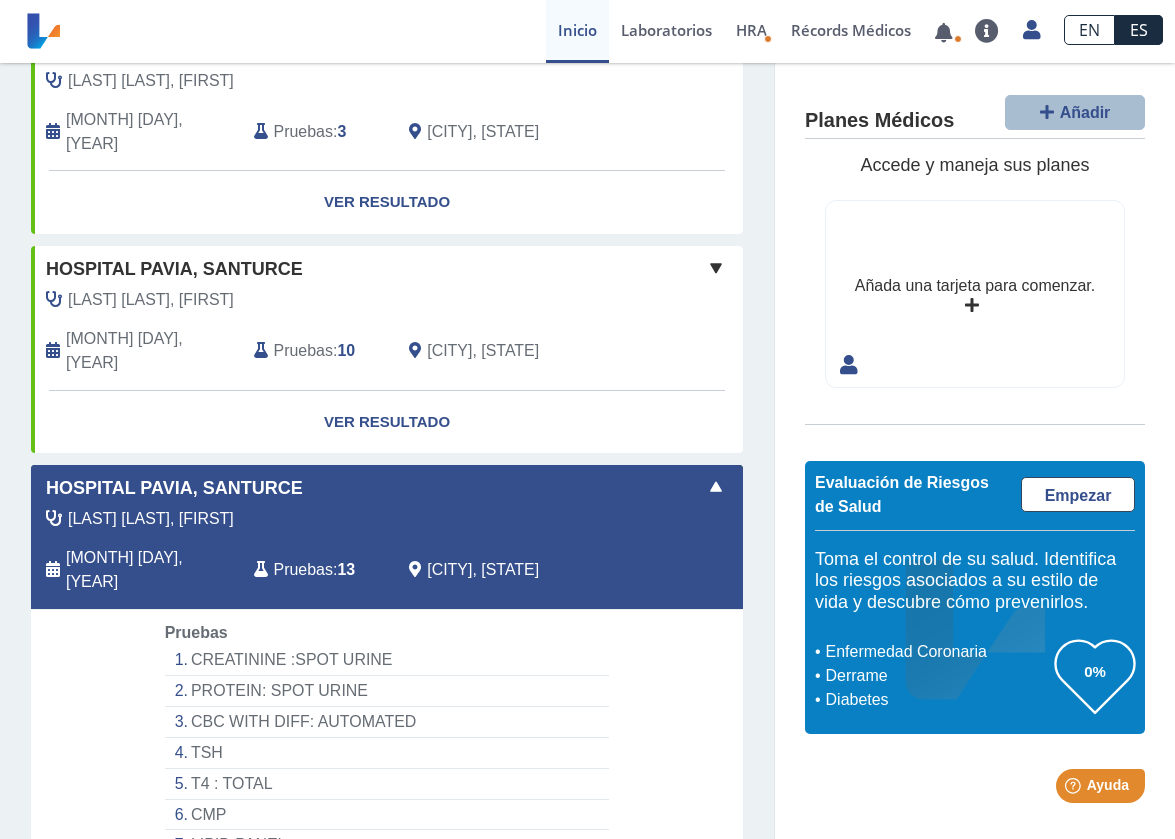 click 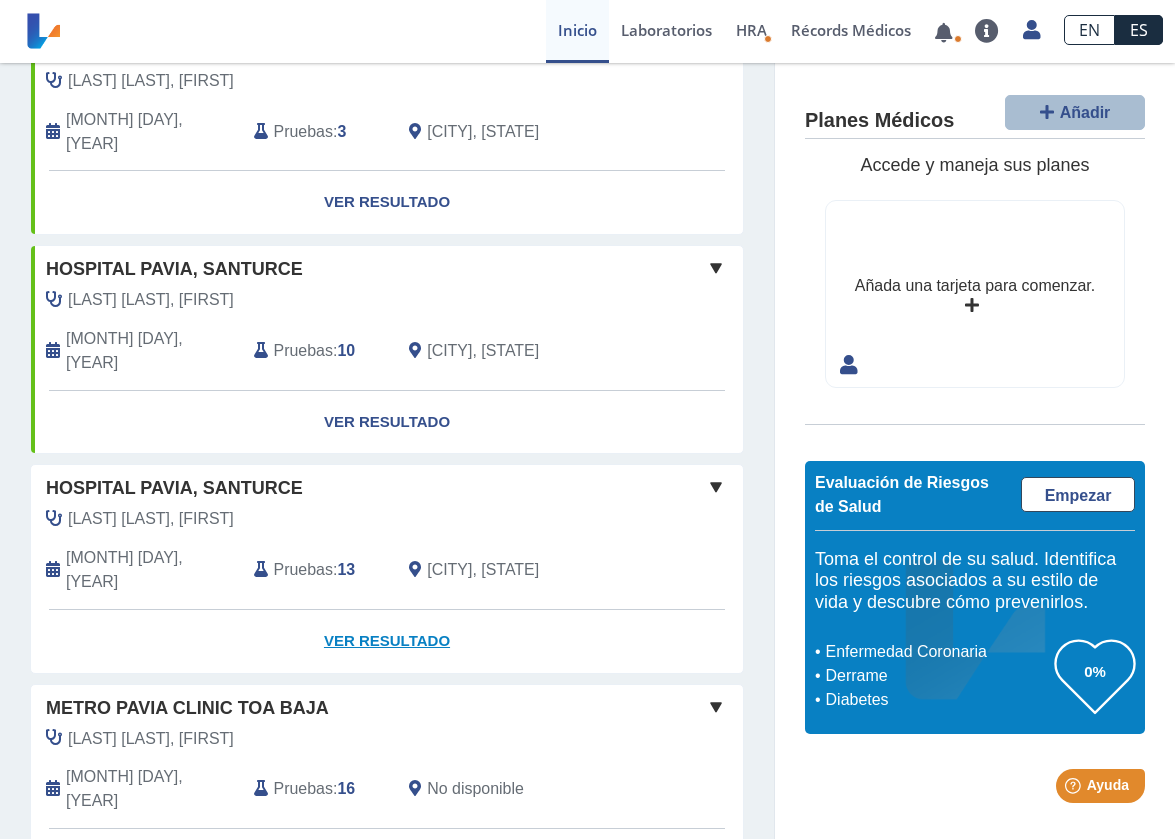 click on "Ver Resultado" 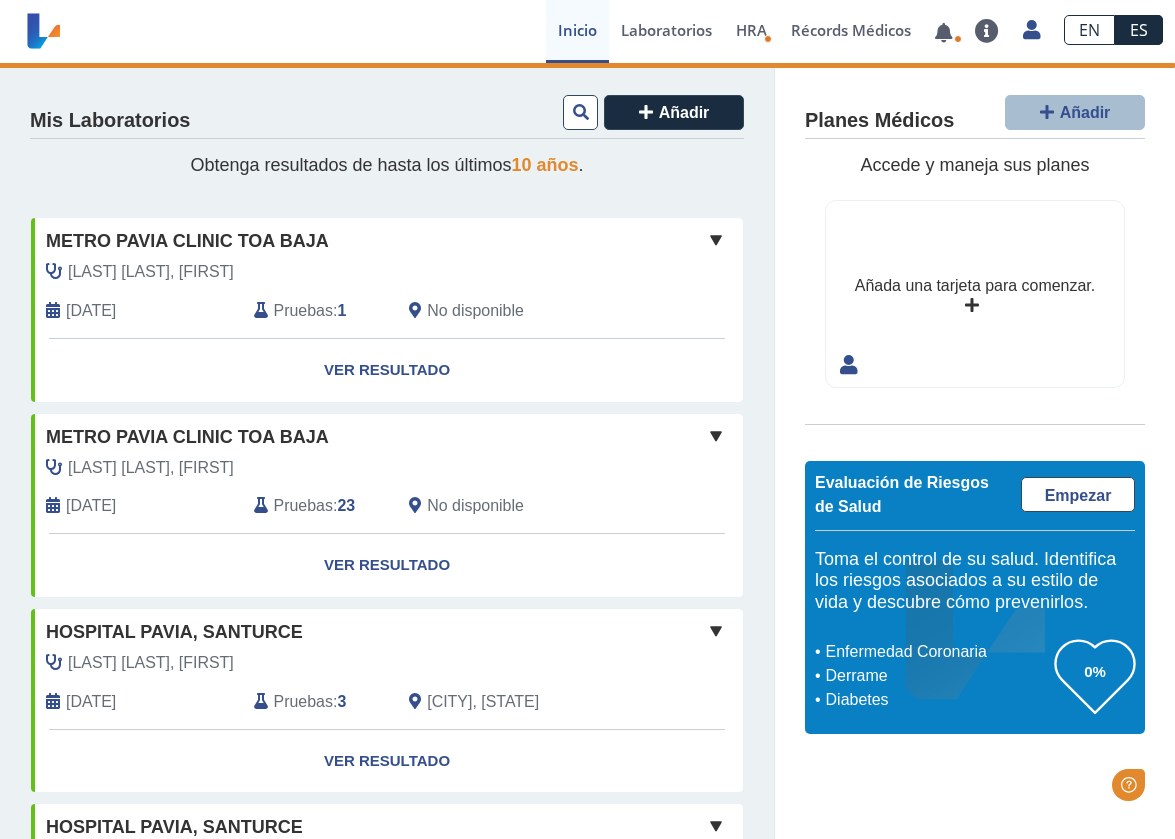 scroll, scrollTop: 0, scrollLeft: 0, axis: both 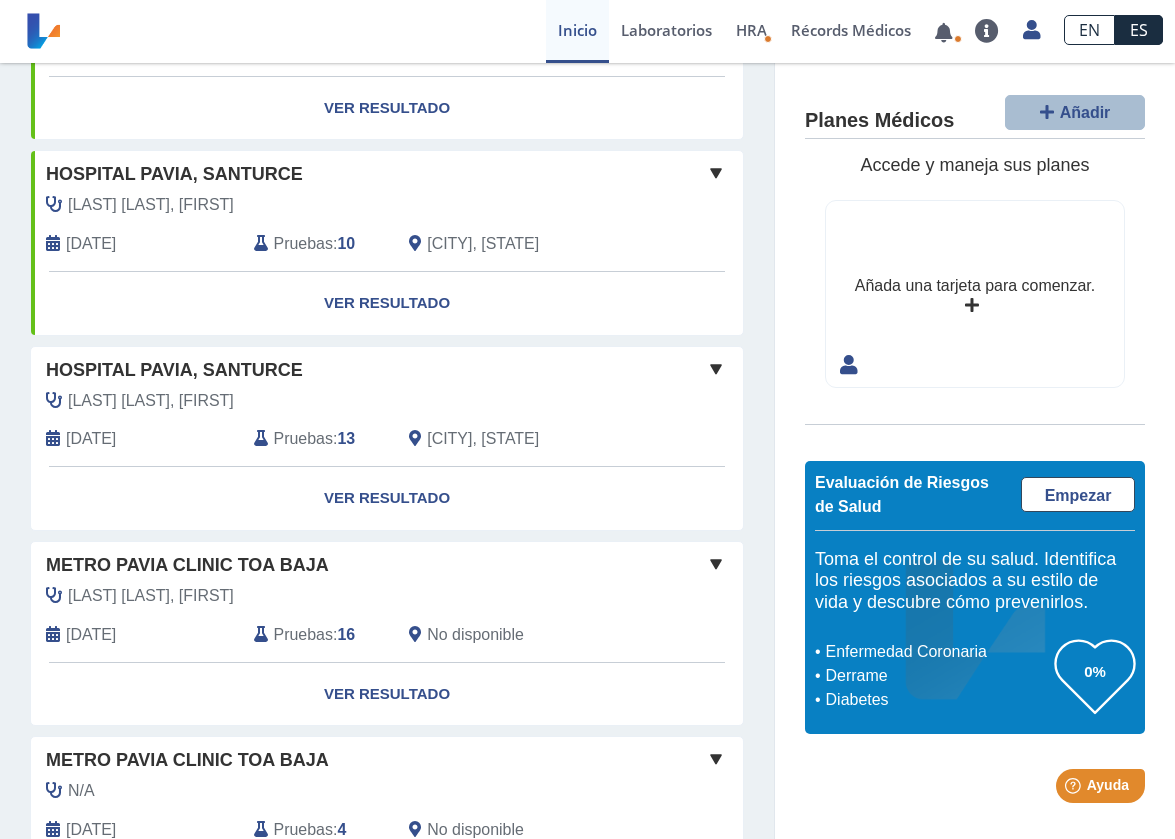click 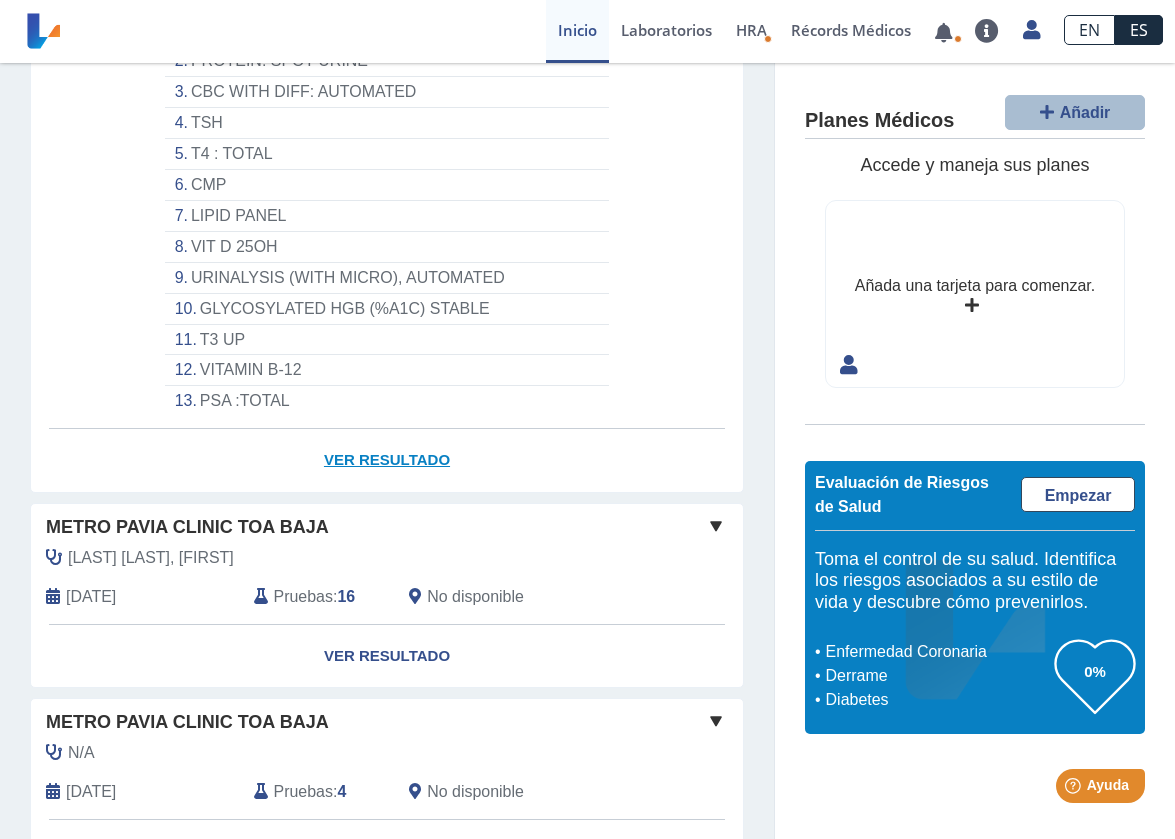 scroll, scrollTop: 1141, scrollLeft: 0, axis: vertical 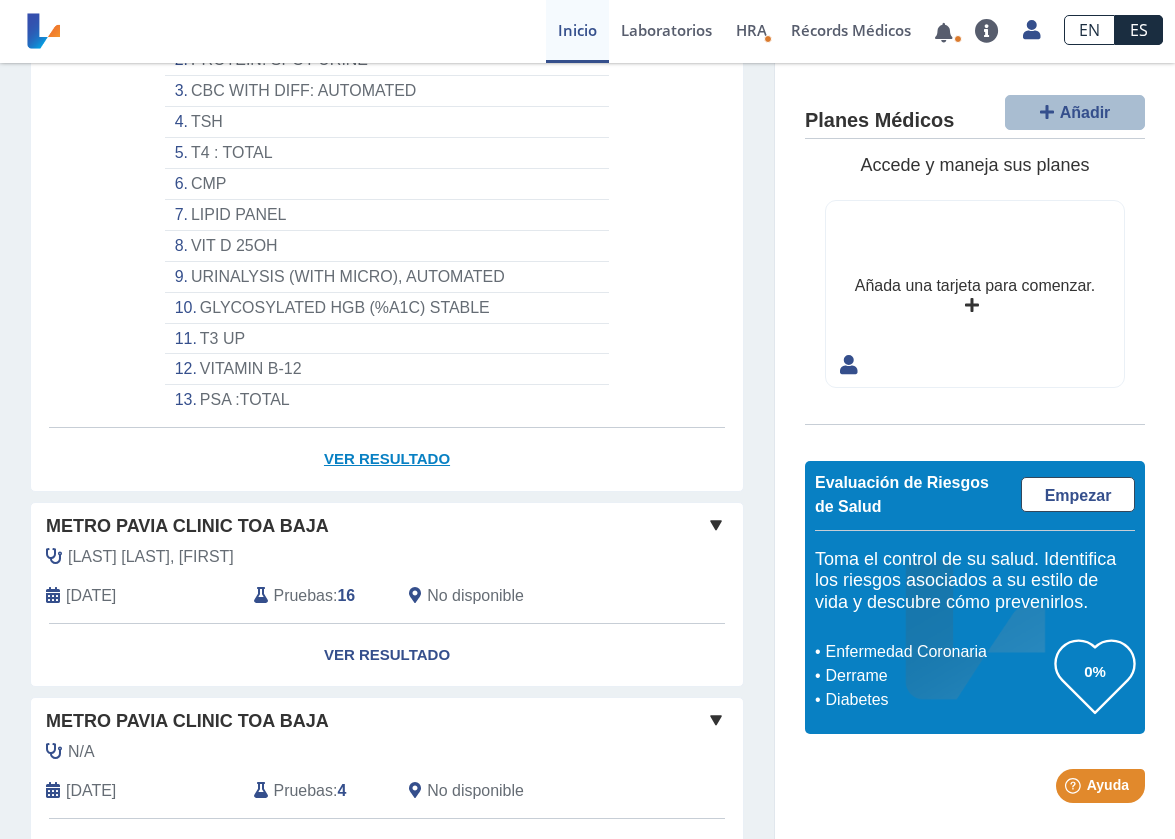 click on "Ver Resultado" 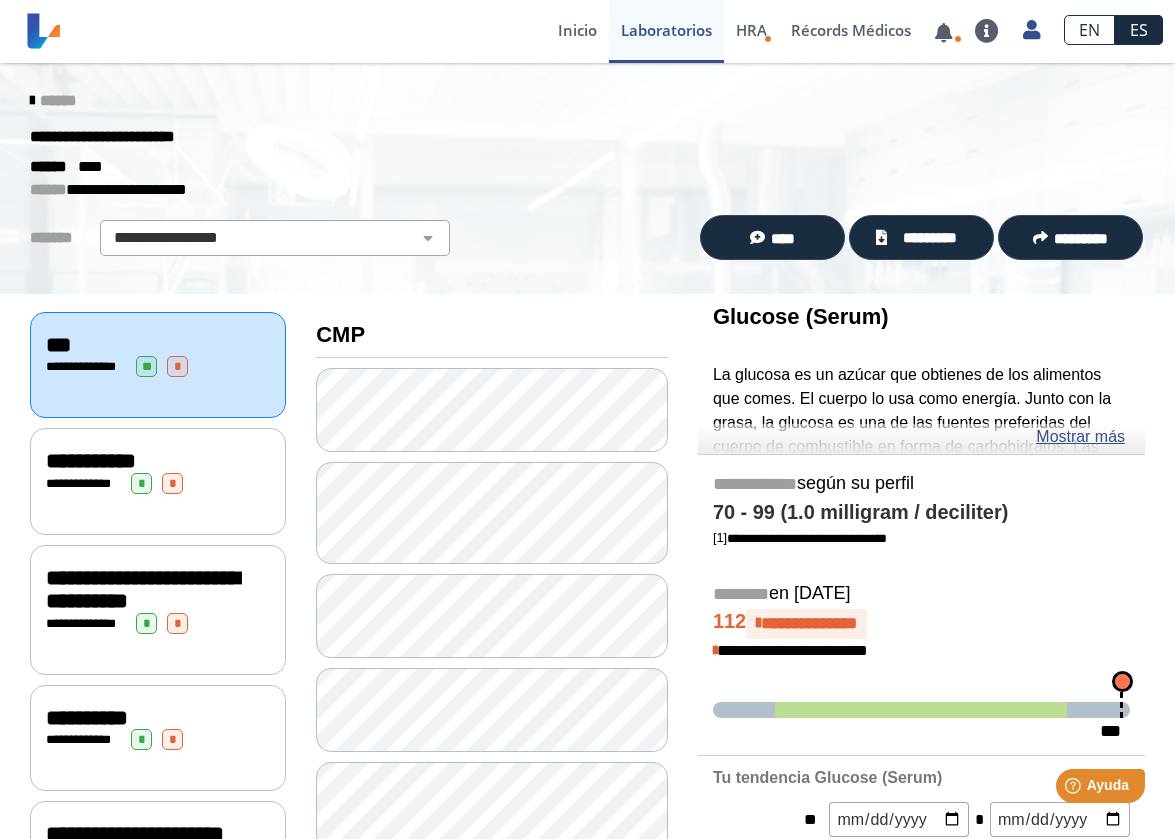 scroll, scrollTop: 0, scrollLeft: 0, axis: both 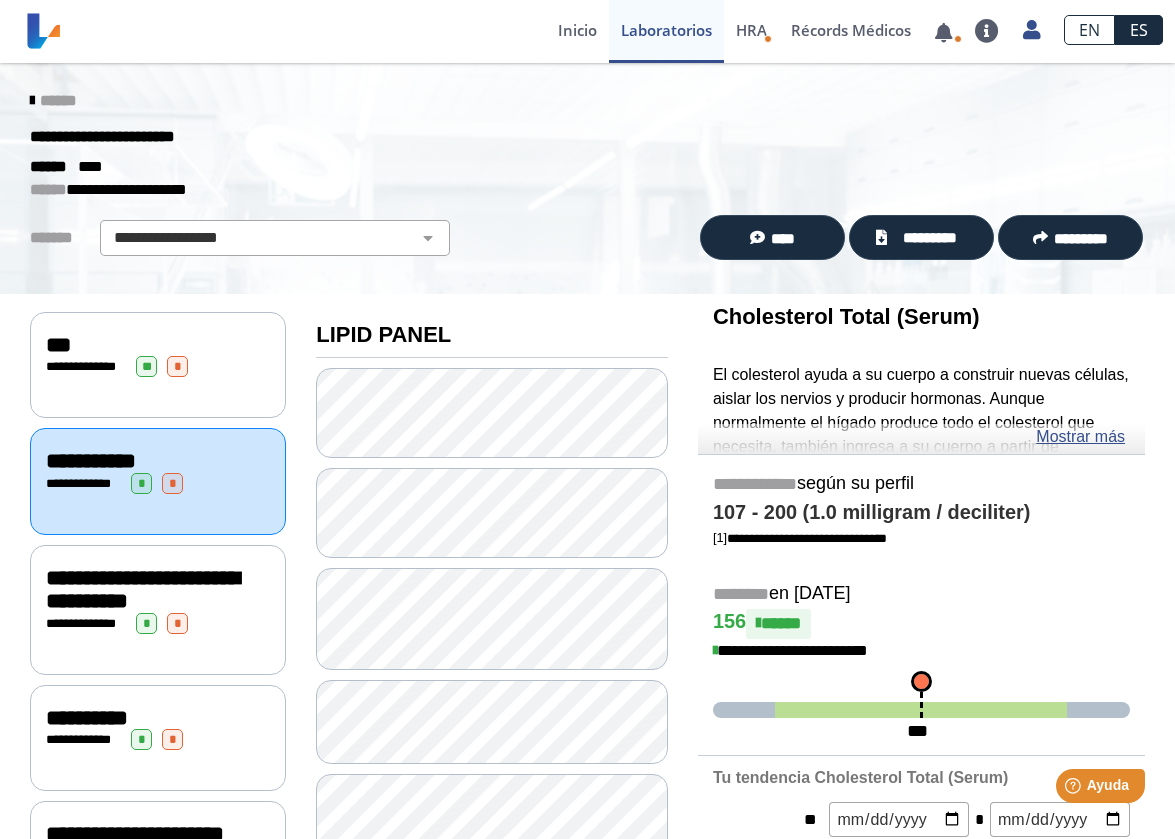 click on "**********" 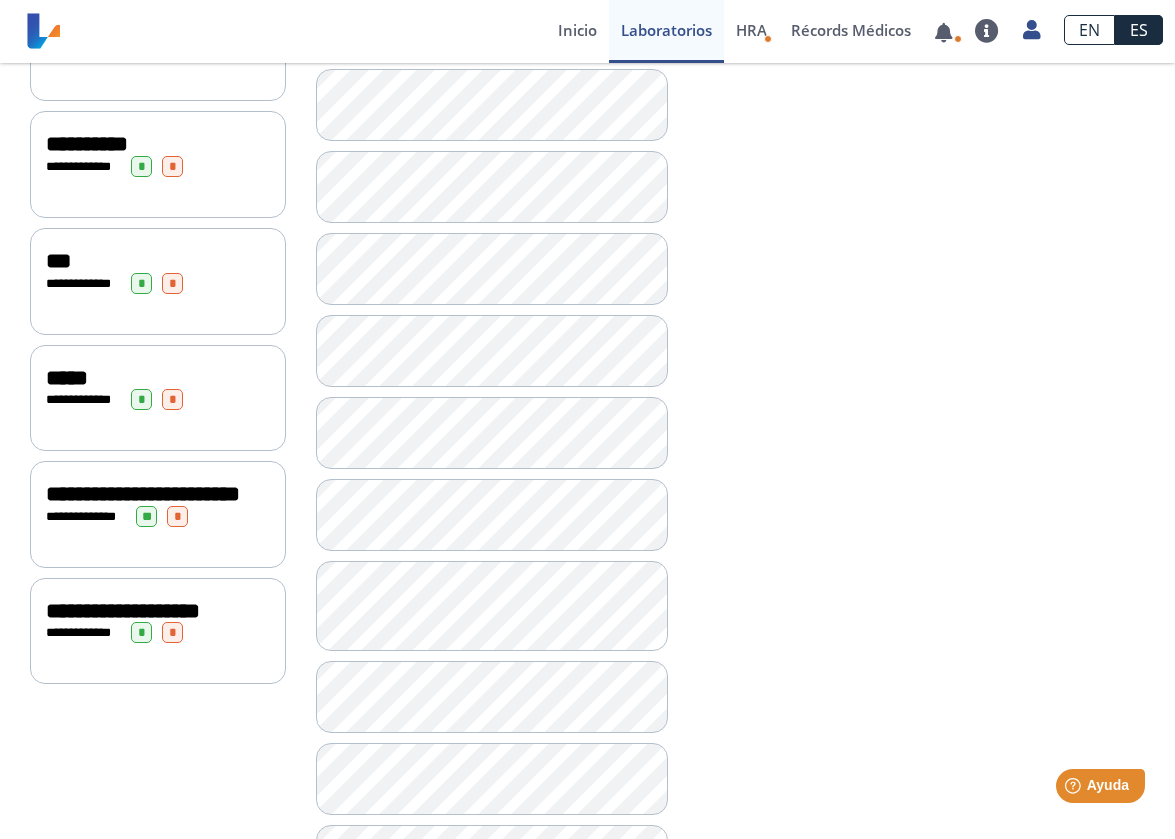scroll, scrollTop: 1186, scrollLeft: 0, axis: vertical 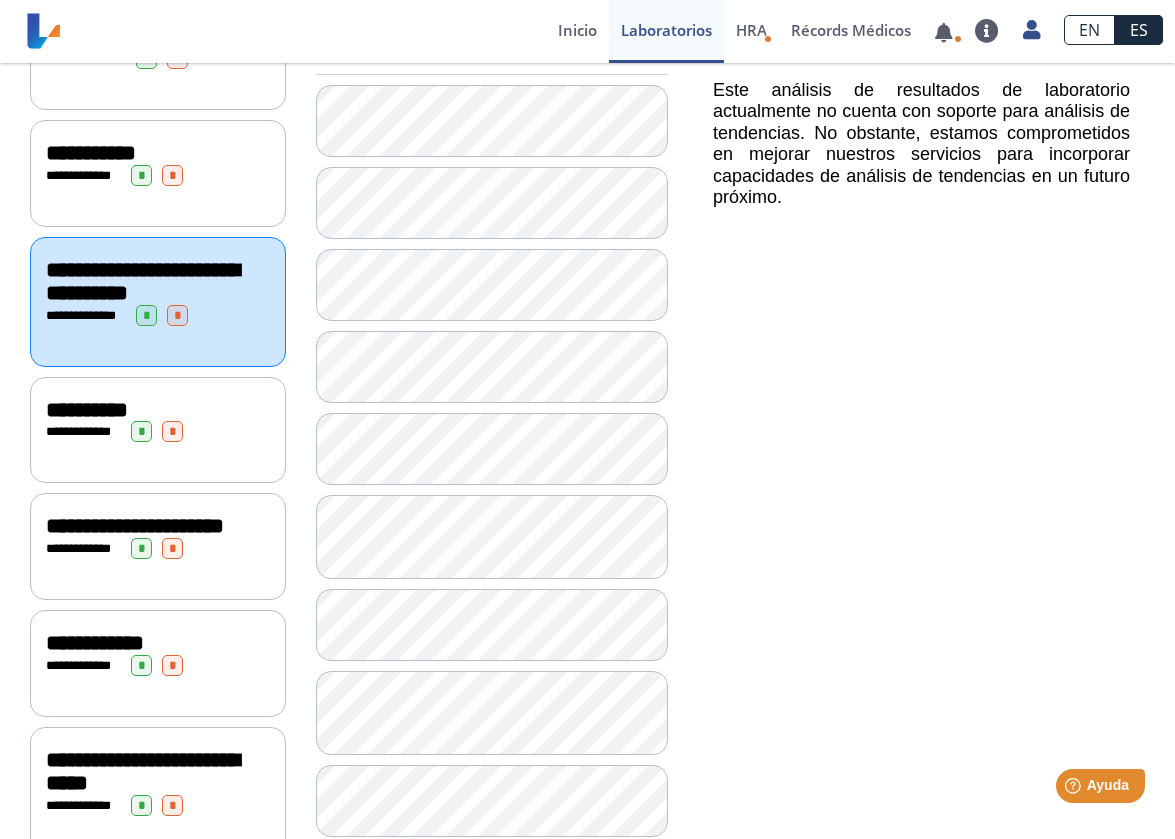 click on "*" 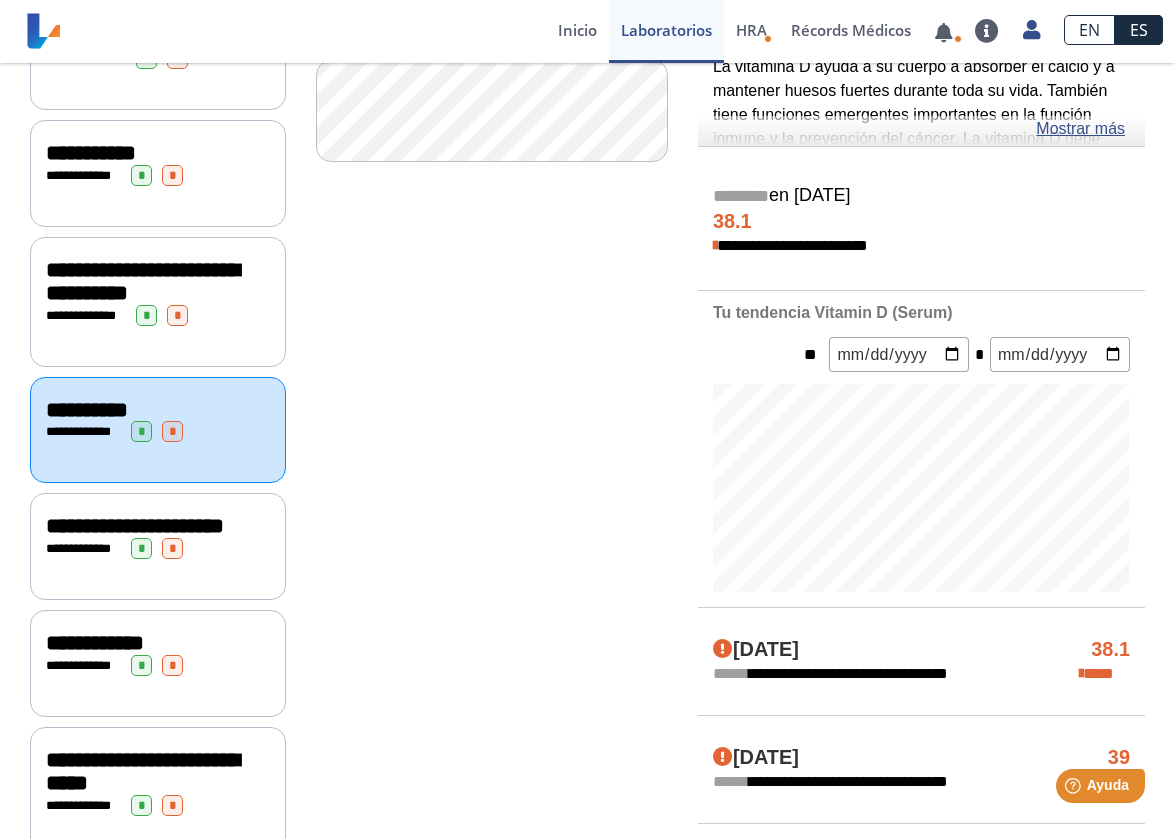 click on "**********" 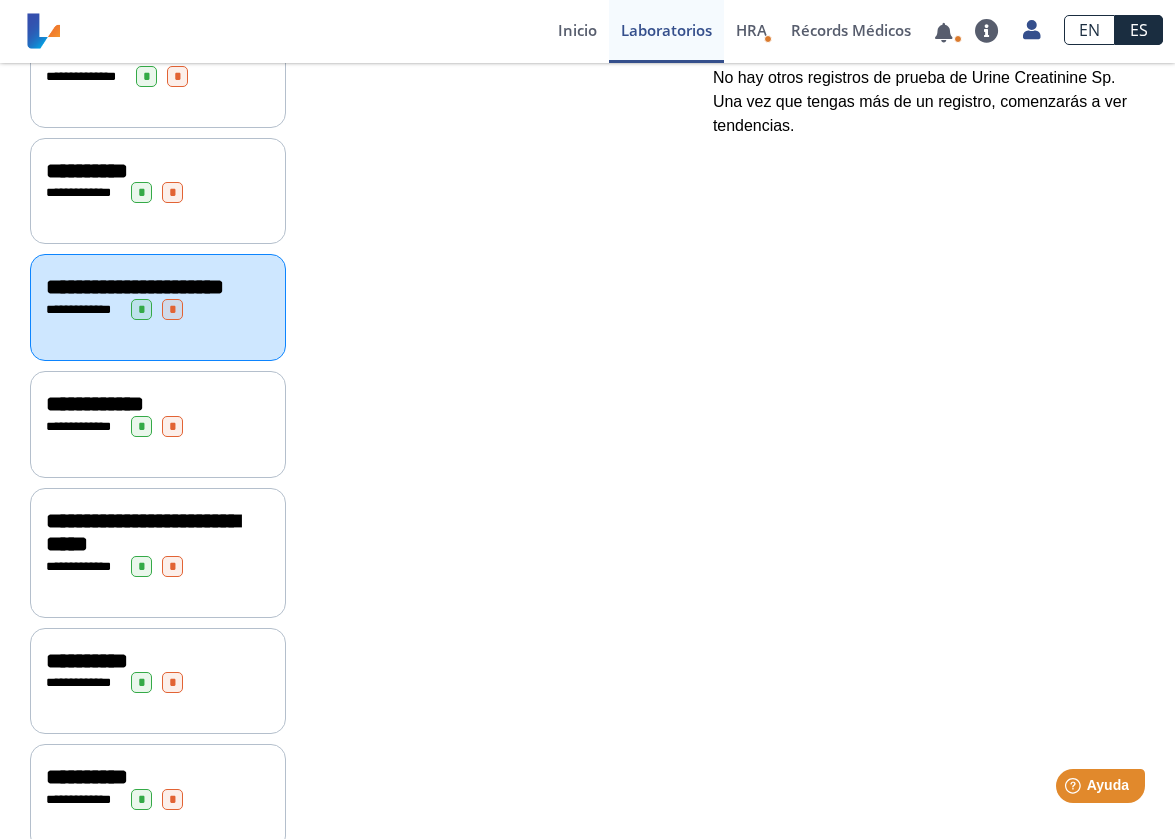 scroll, scrollTop: 581, scrollLeft: 0, axis: vertical 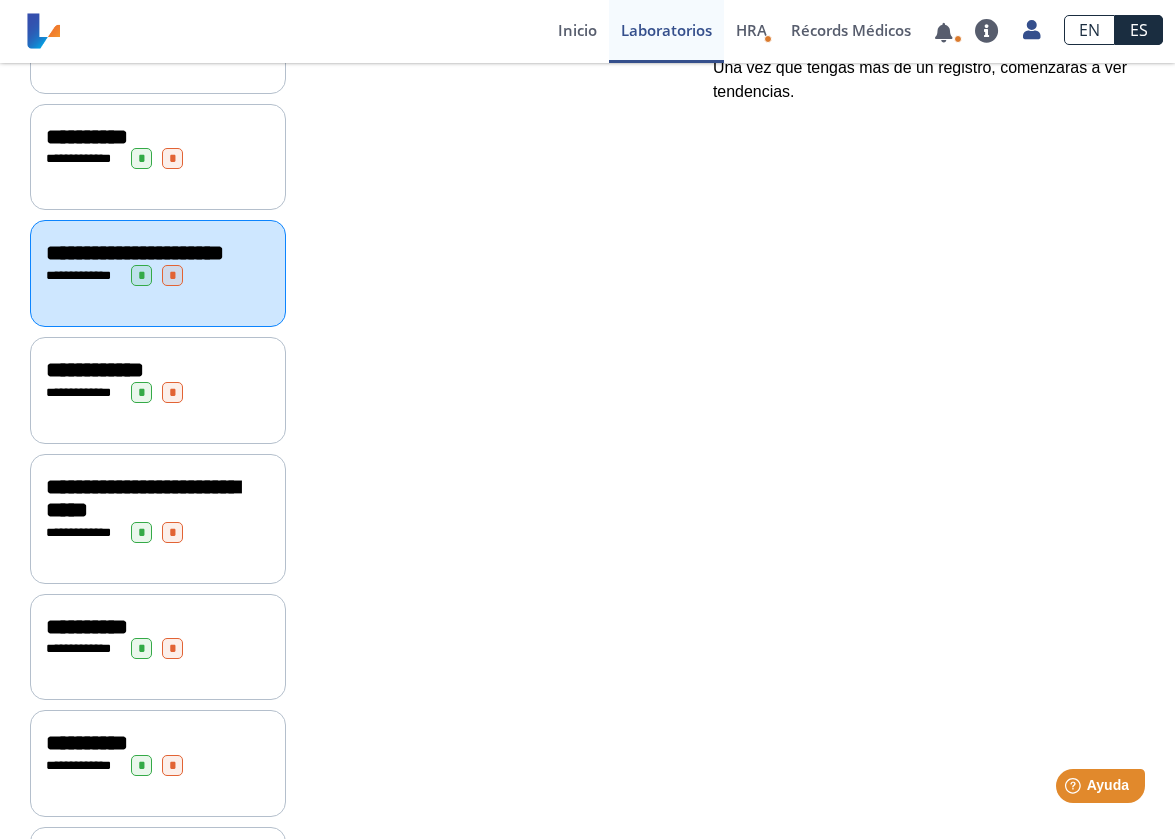 click on "**********" 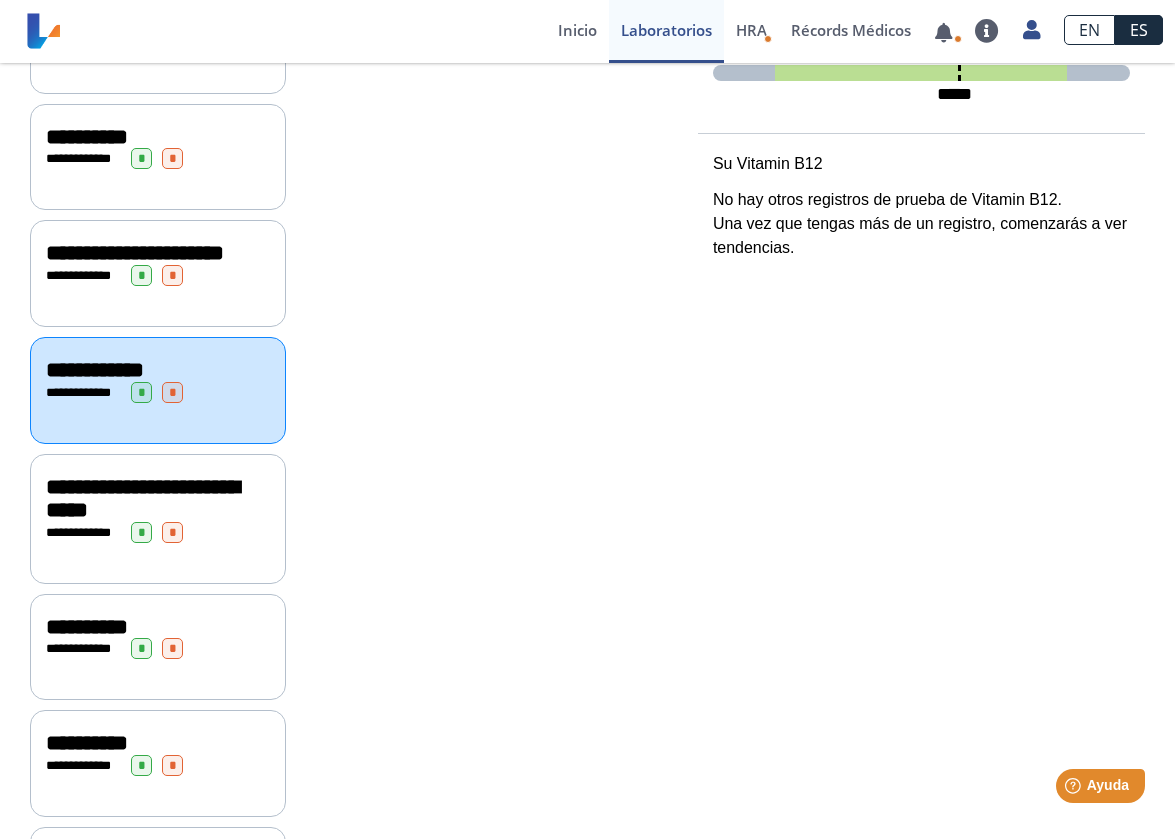 click on "**********" 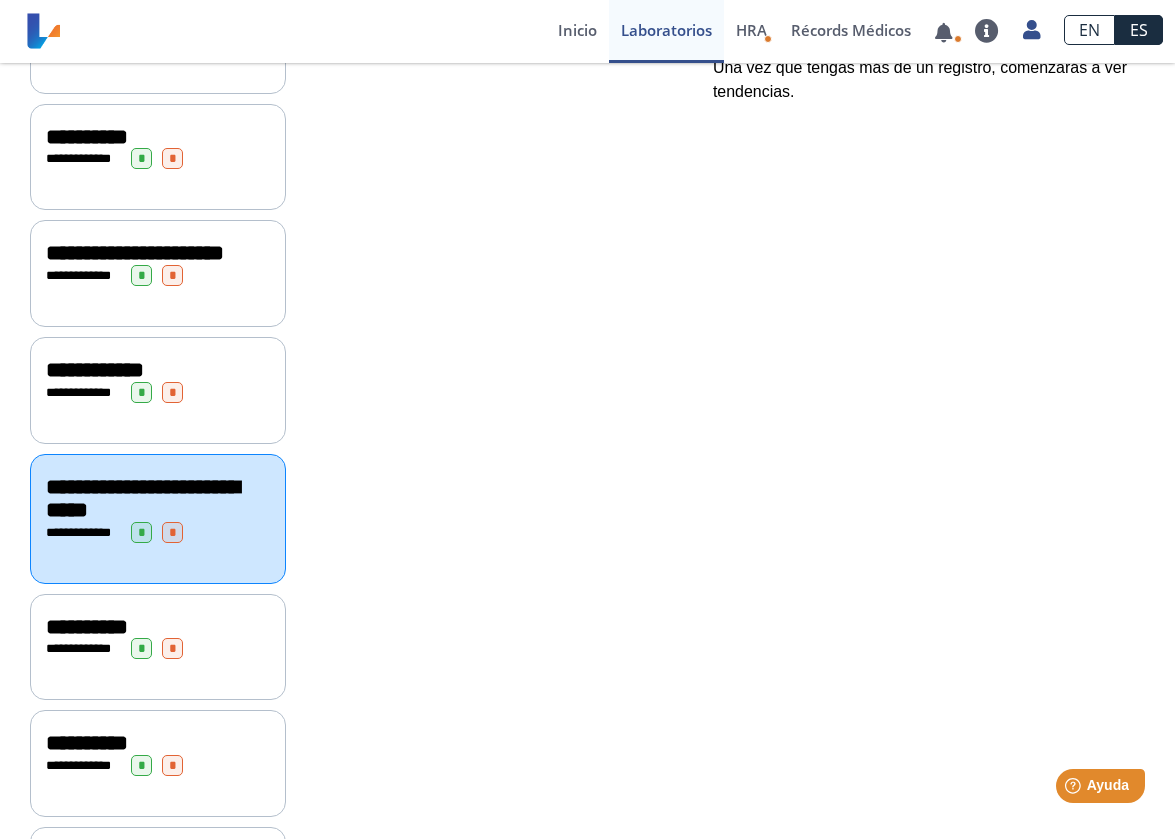 click on "**********" 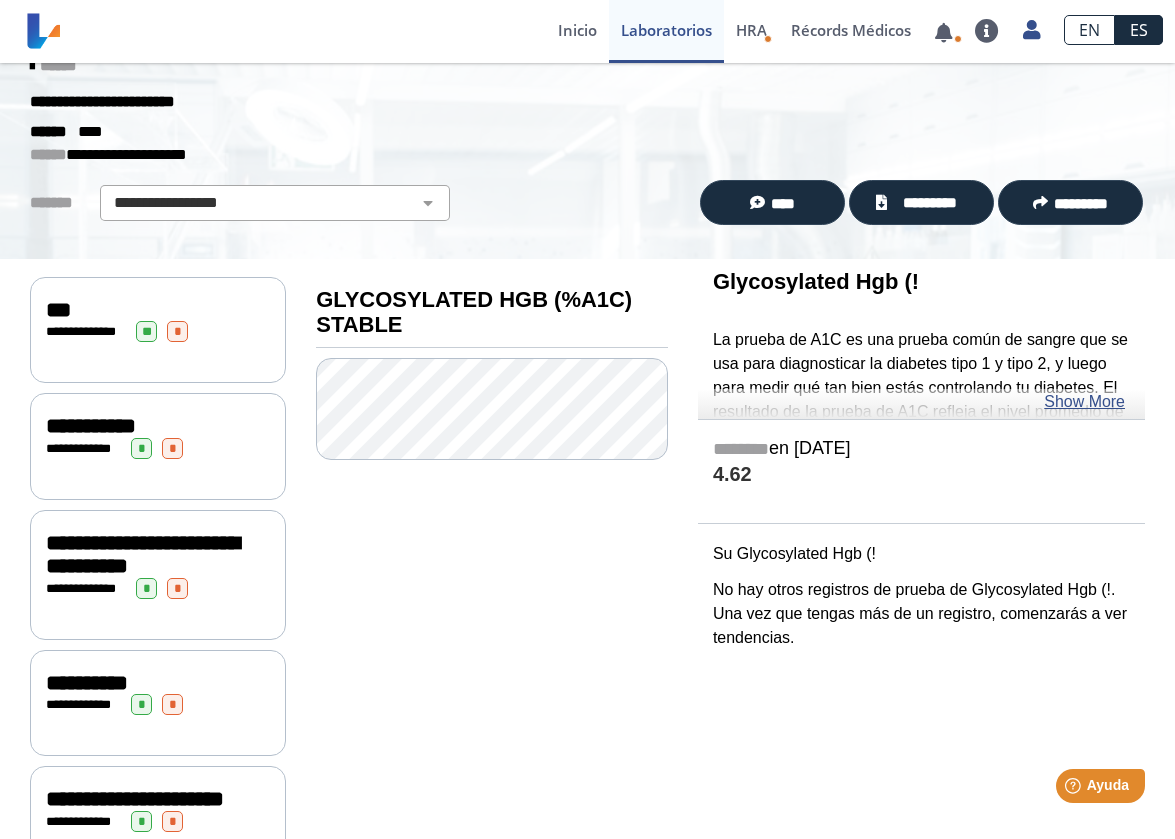 scroll, scrollTop: 34, scrollLeft: 0, axis: vertical 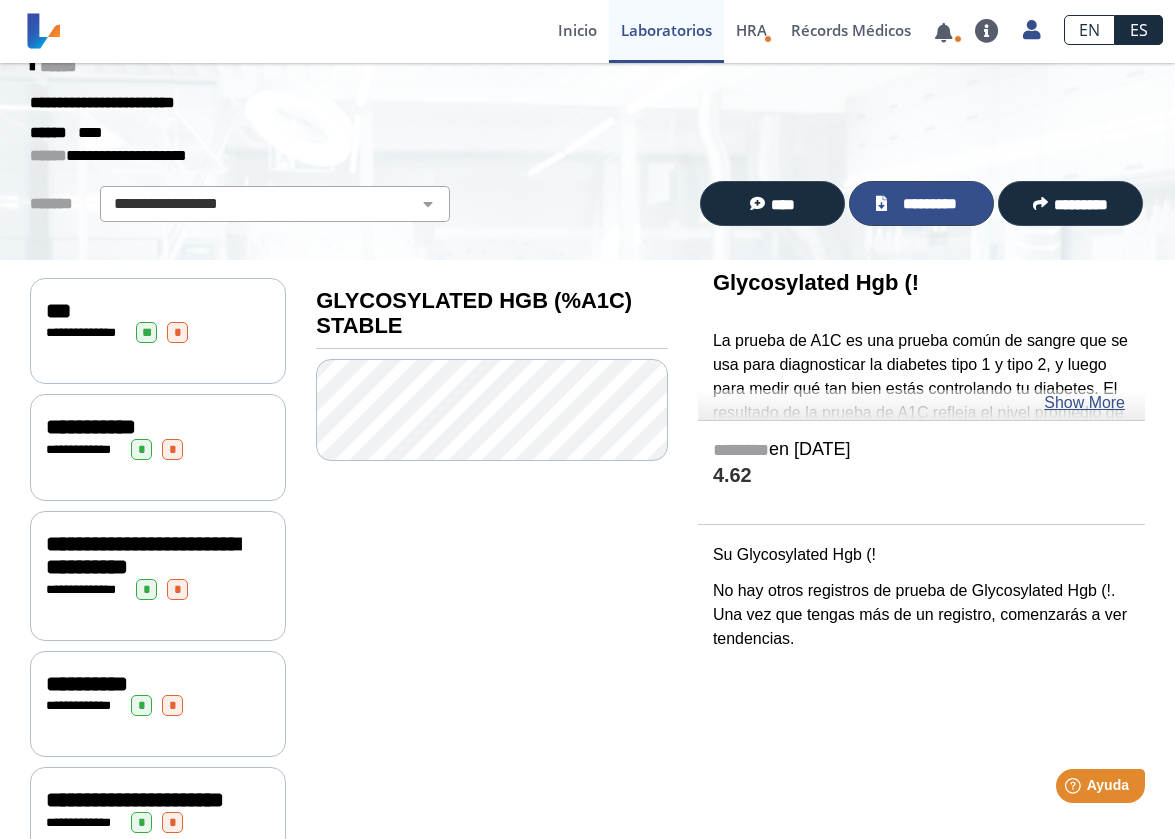 click on "*********" 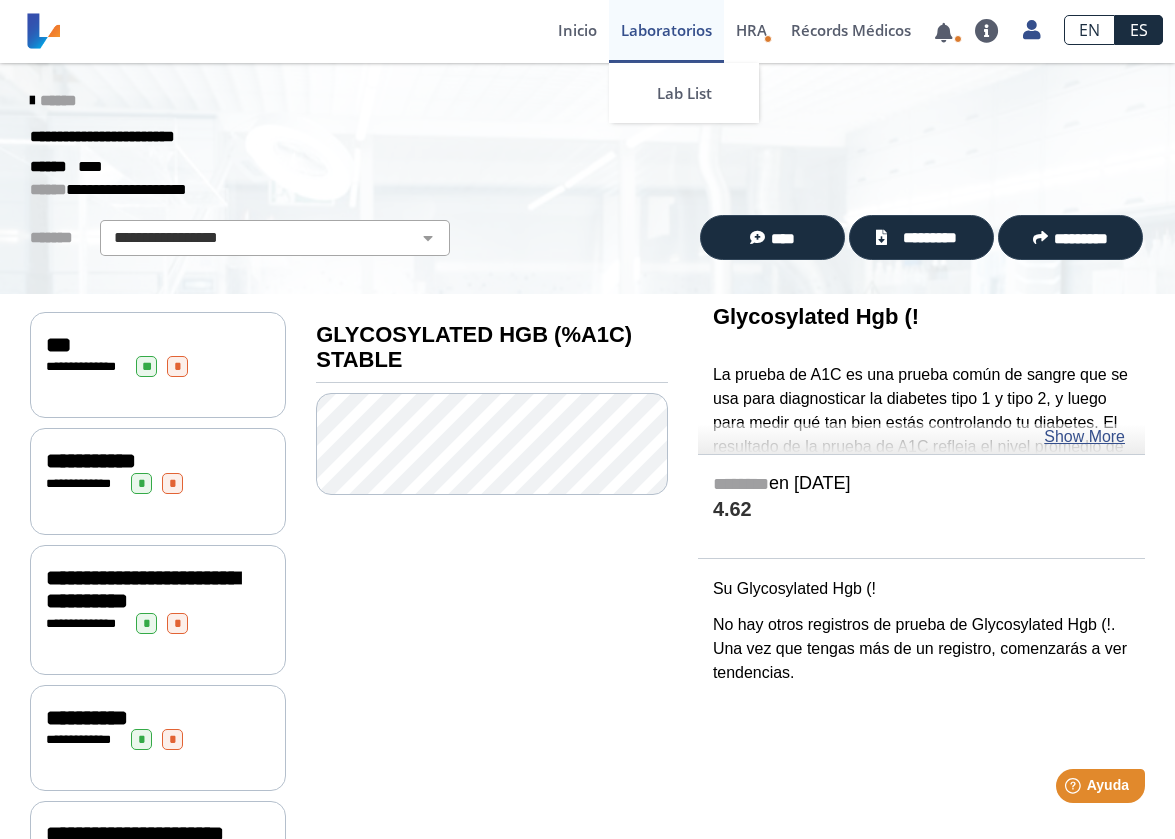 scroll, scrollTop: 0, scrollLeft: 0, axis: both 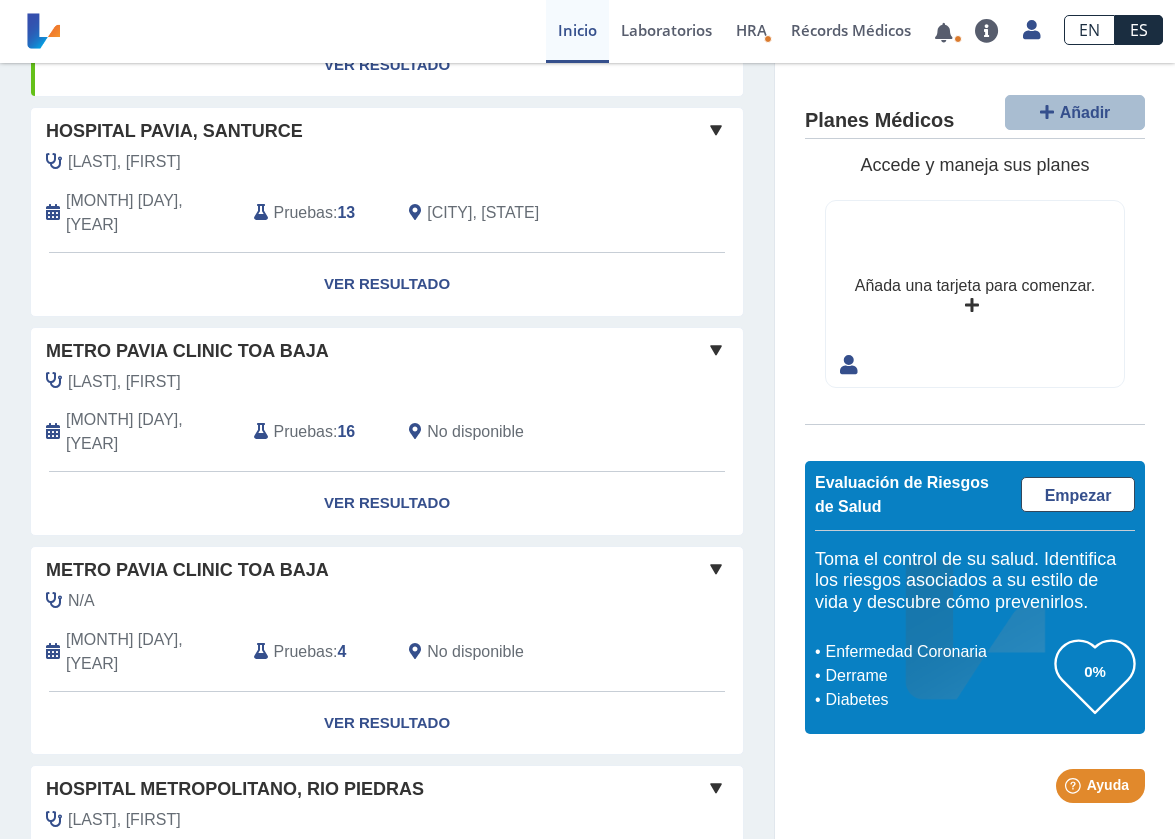 click on "Ver Resultado" 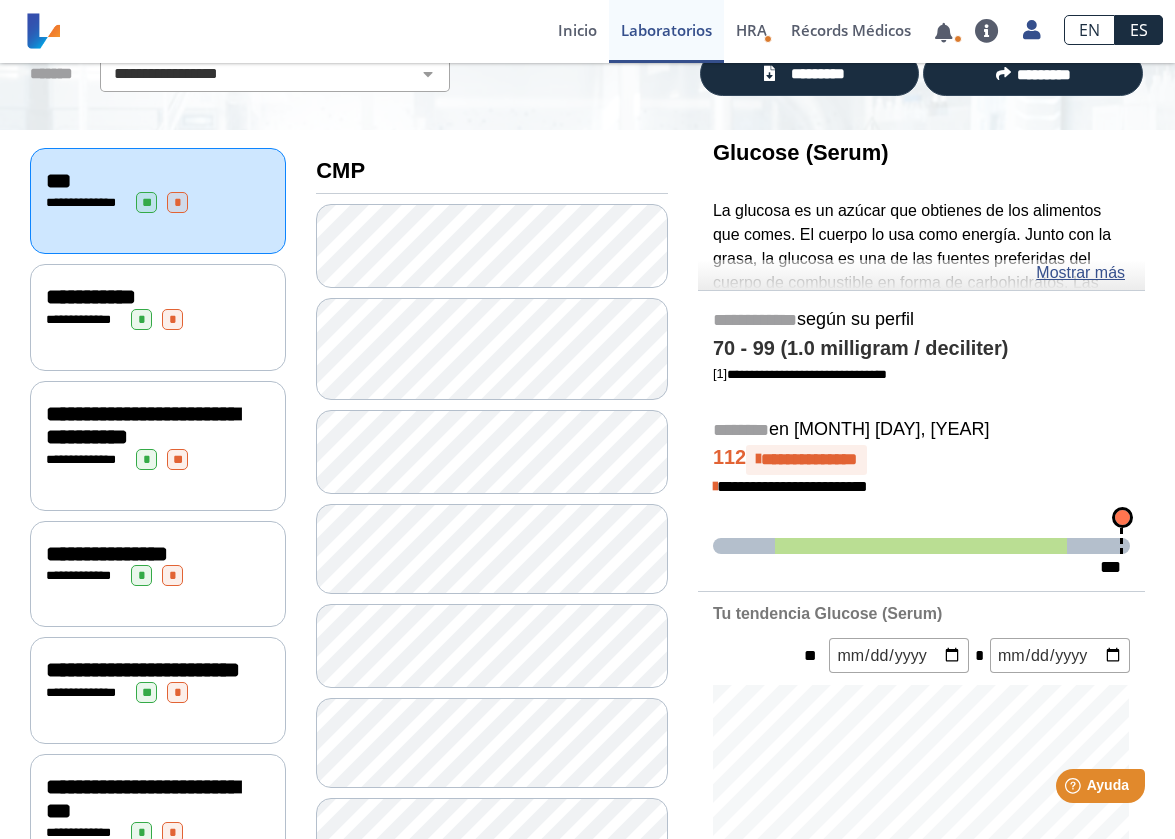 scroll, scrollTop: 169, scrollLeft: 0, axis: vertical 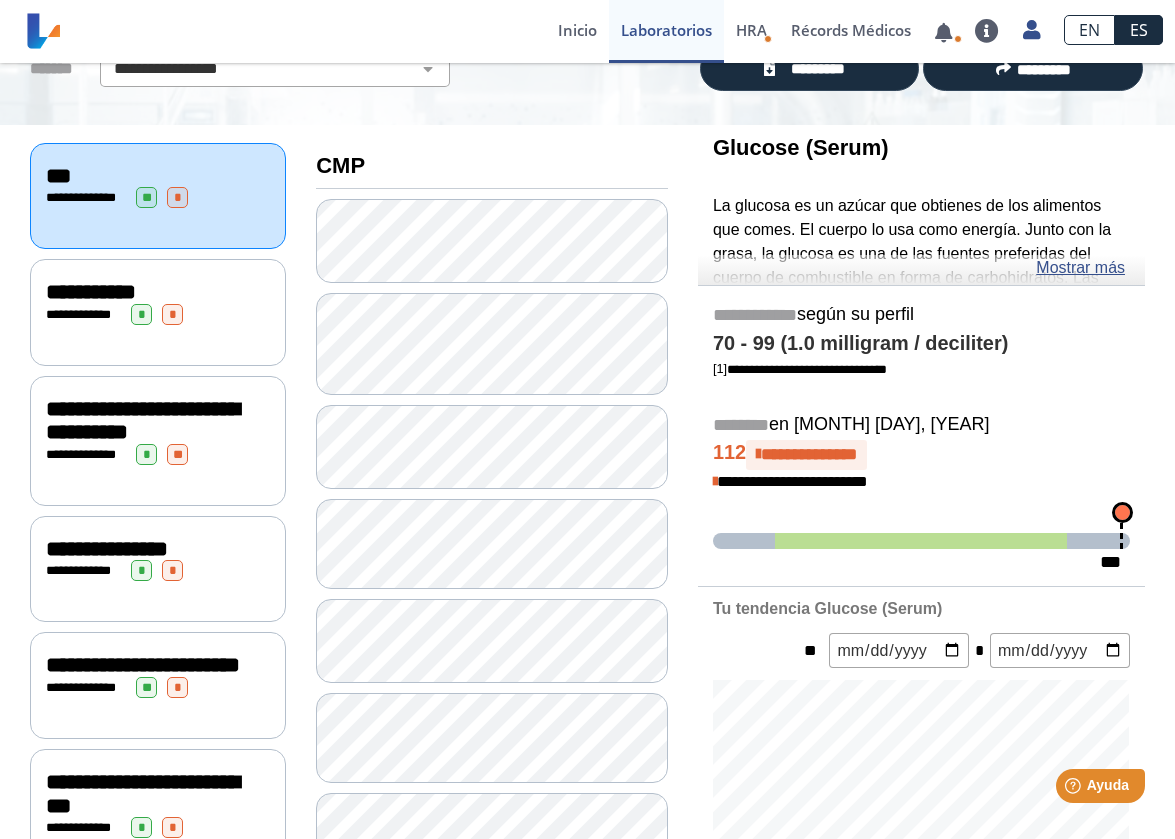 click on "**********" 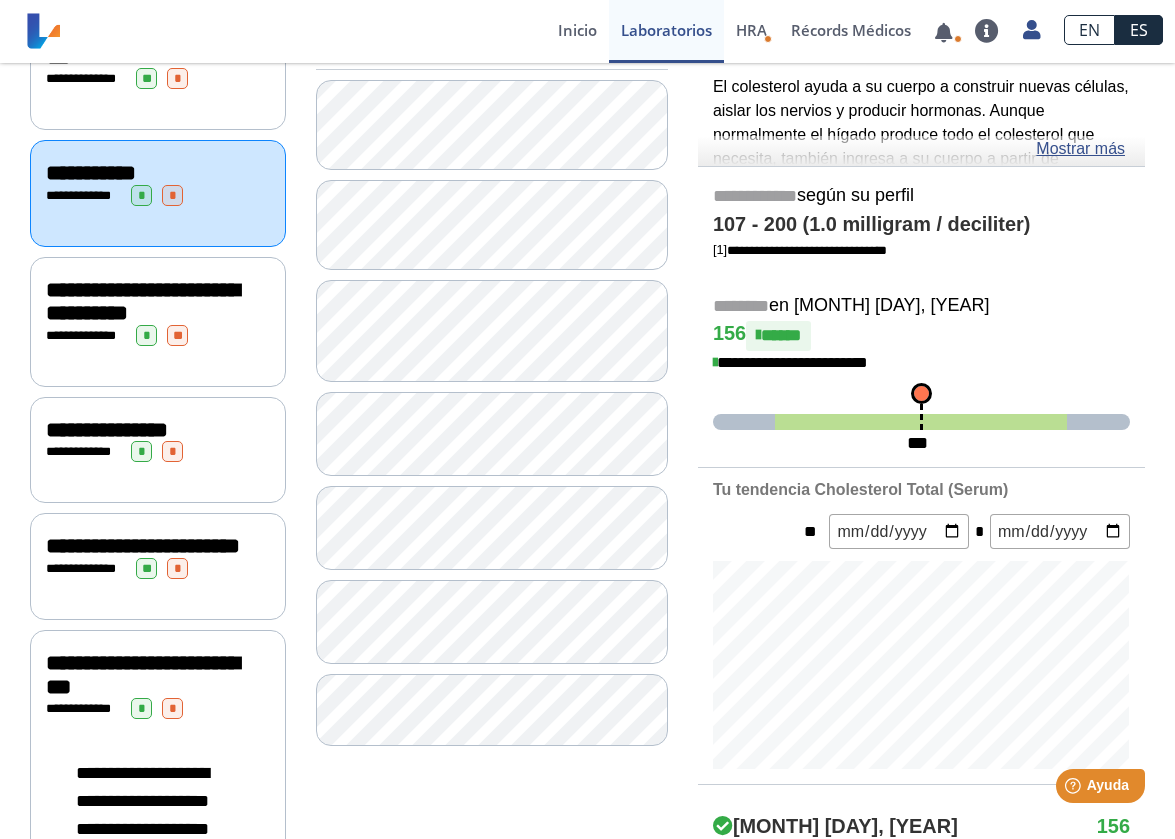 scroll, scrollTop: 76, scrollLeft: 0, axis: vertical 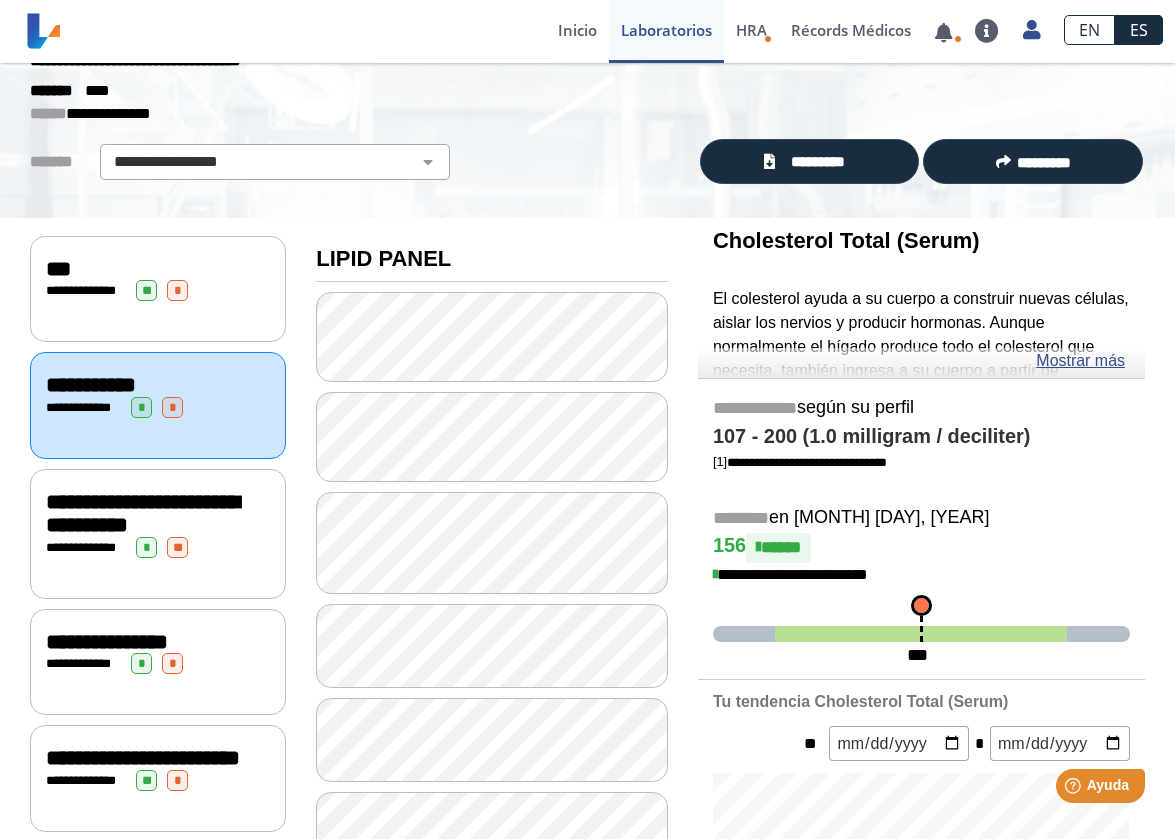 click on "**********" 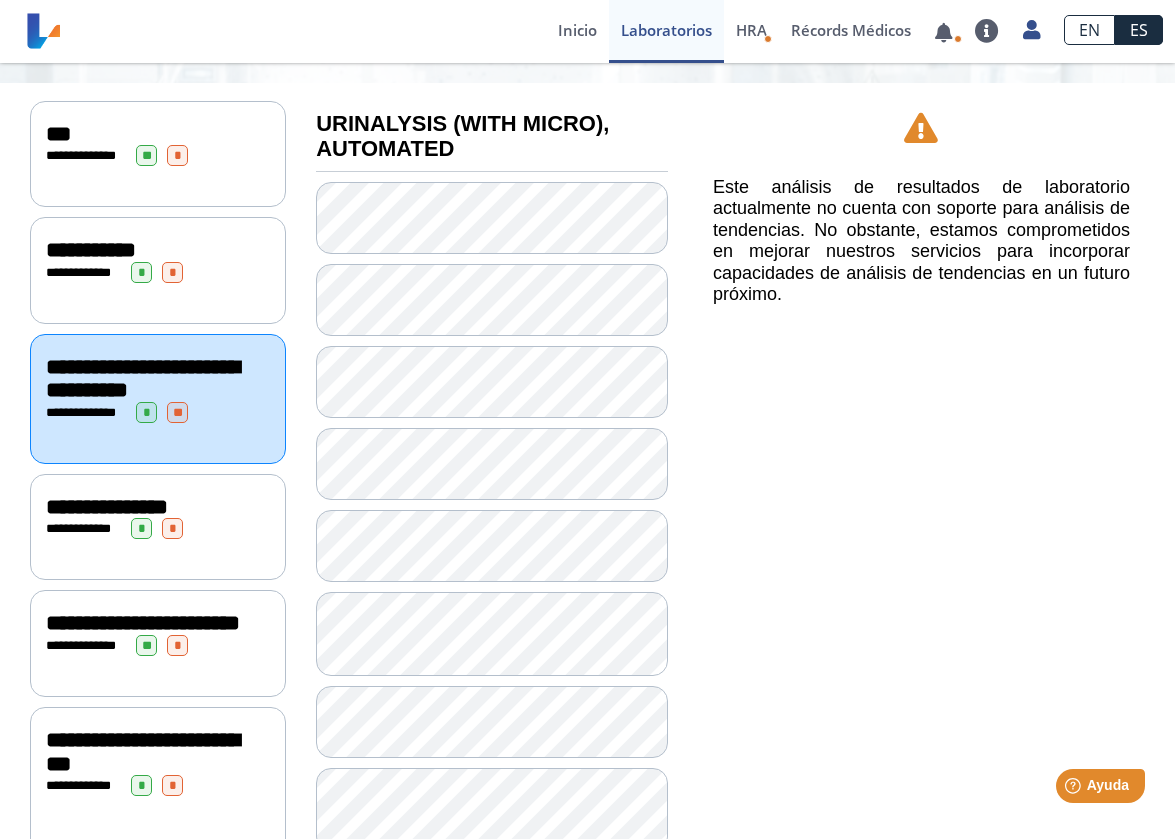 scroll, scrollTop: 226, scrollLeft: 0, axis: vertical 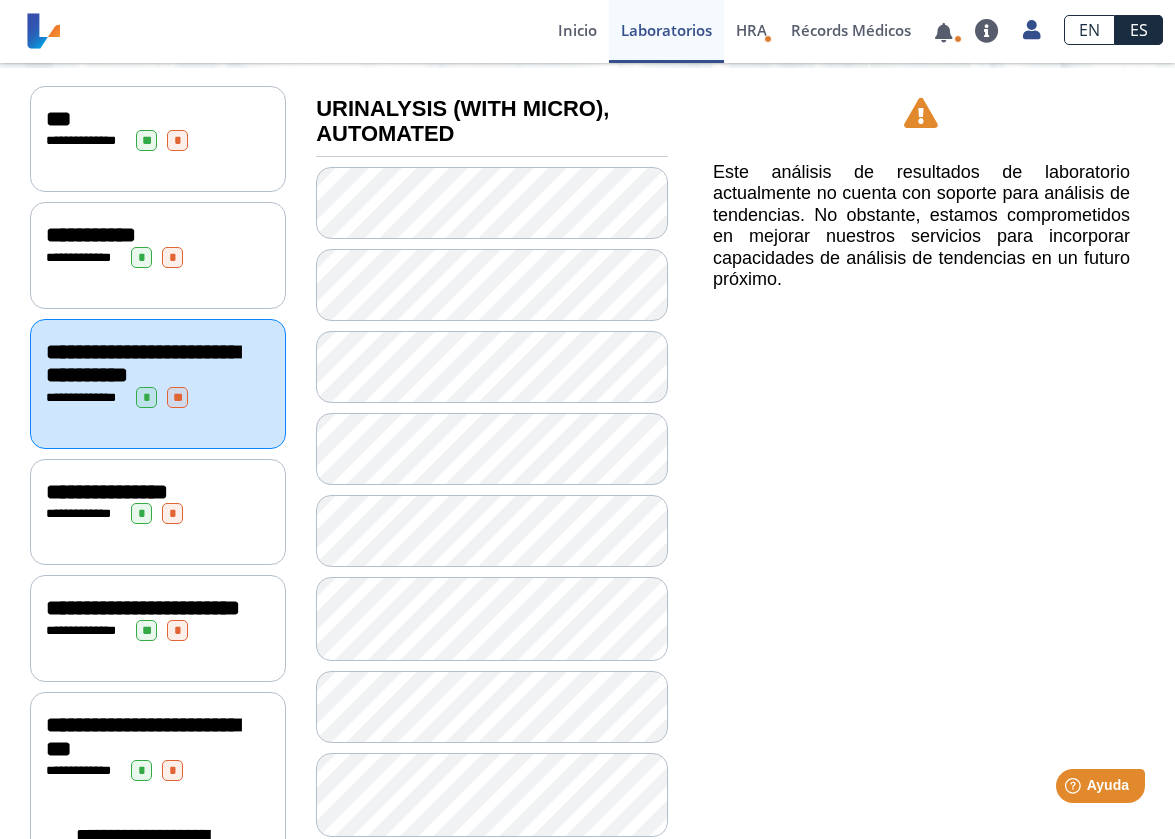 click on "**********" 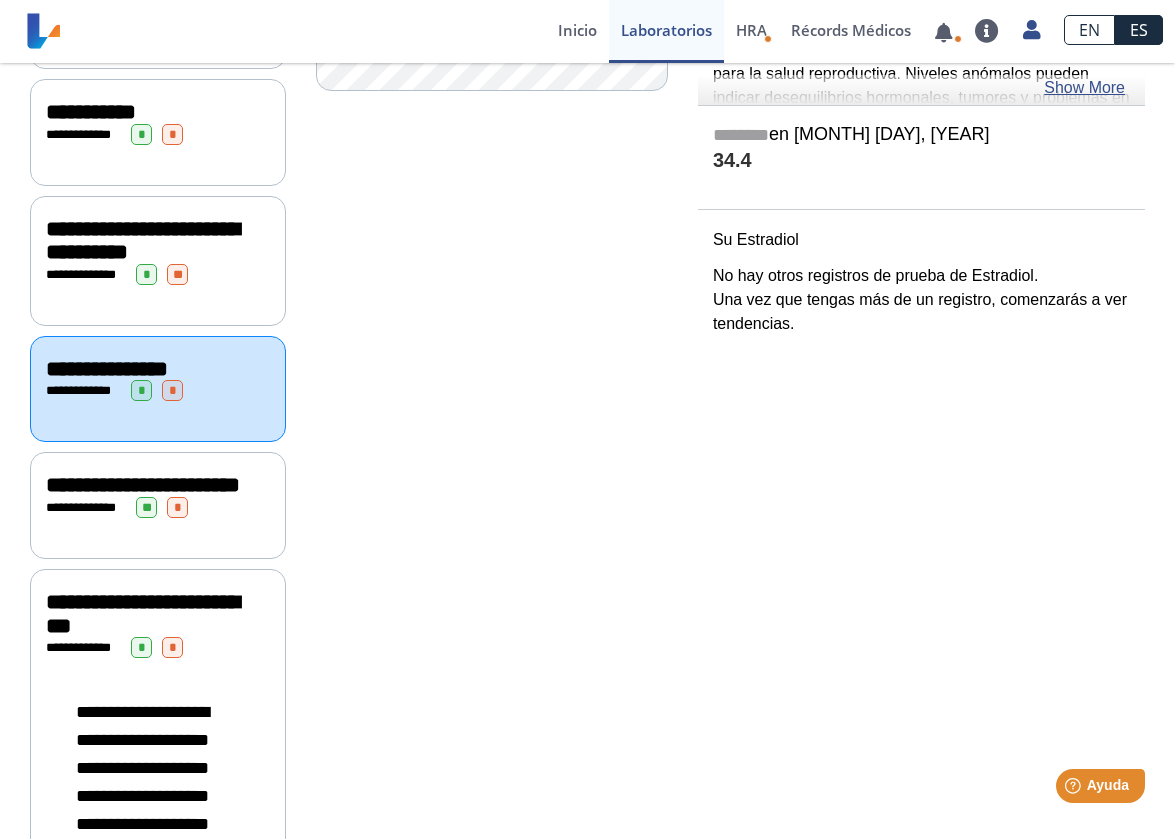 scroll, scrollTop: 355, scrollLeft: 0, axis: vertical 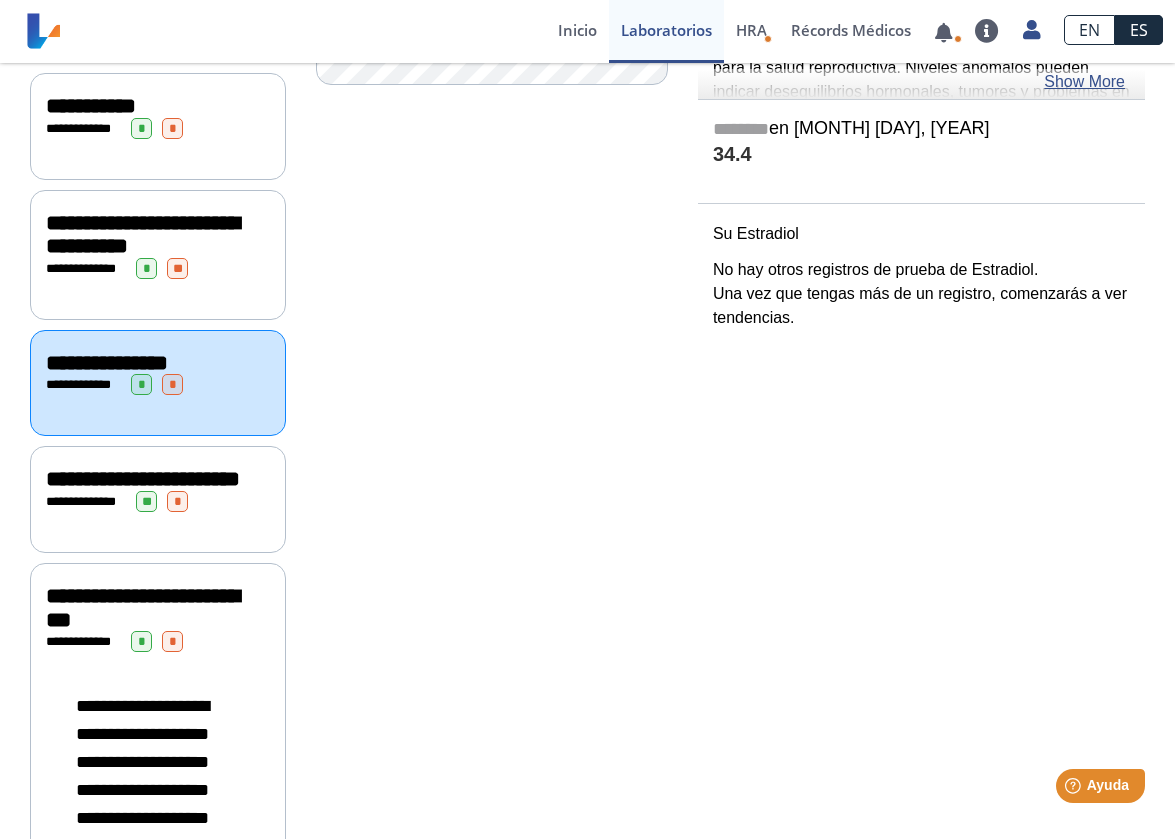 click on "**********" 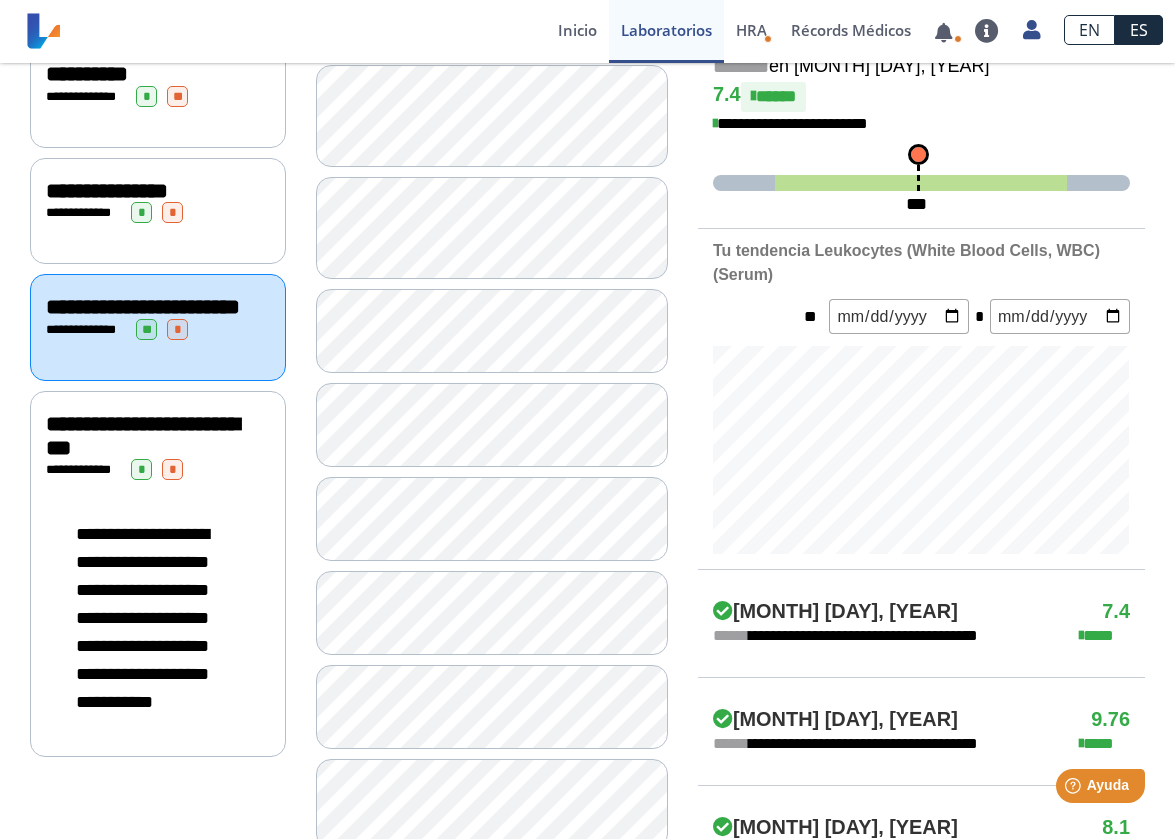 scroll, scrollTop: 553, scrollLeft: 0, axis: vertical 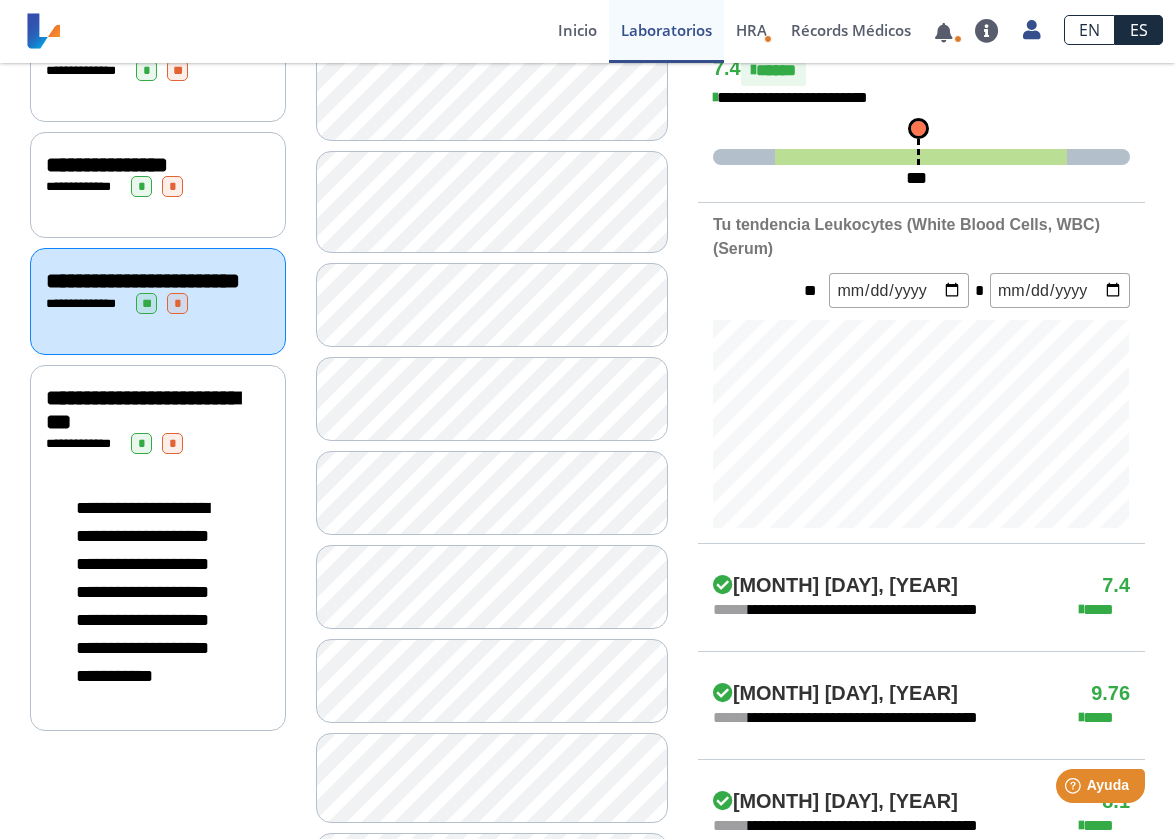 click on "**********" 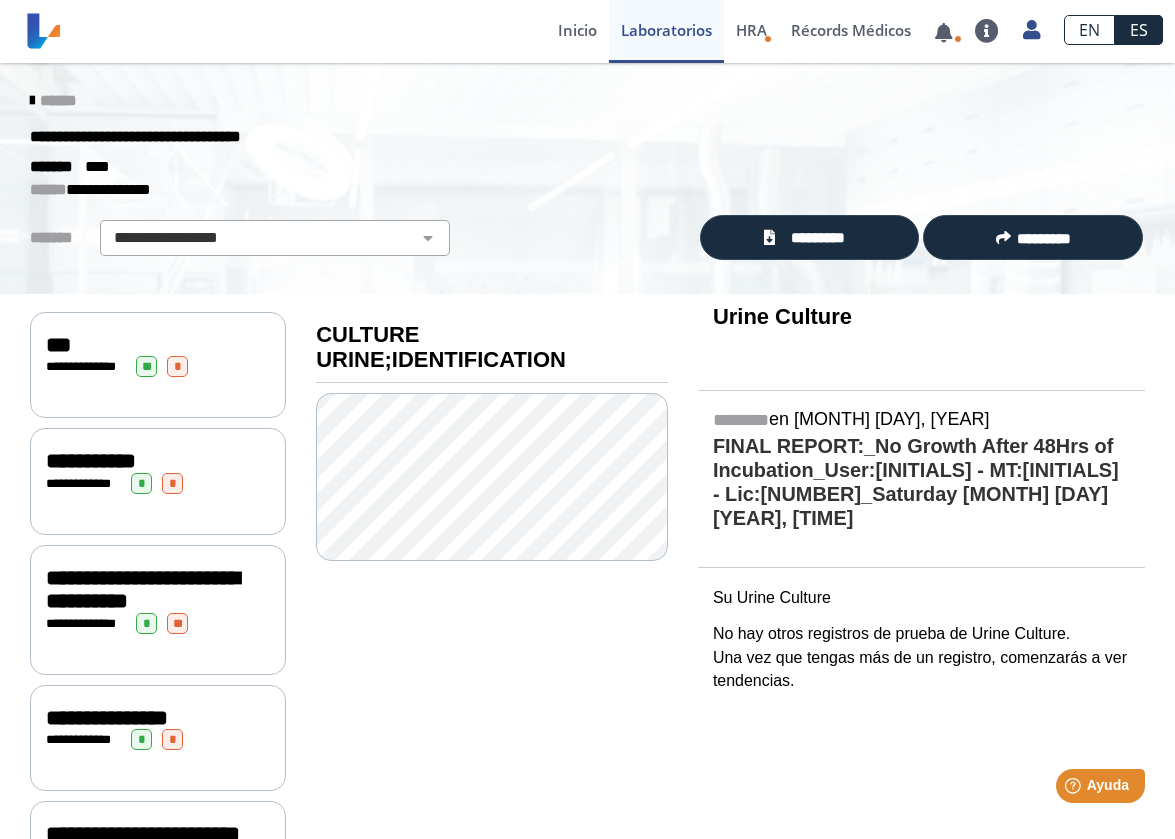scroll, scrollTop: 0, scrollLeft: 0, axis: both 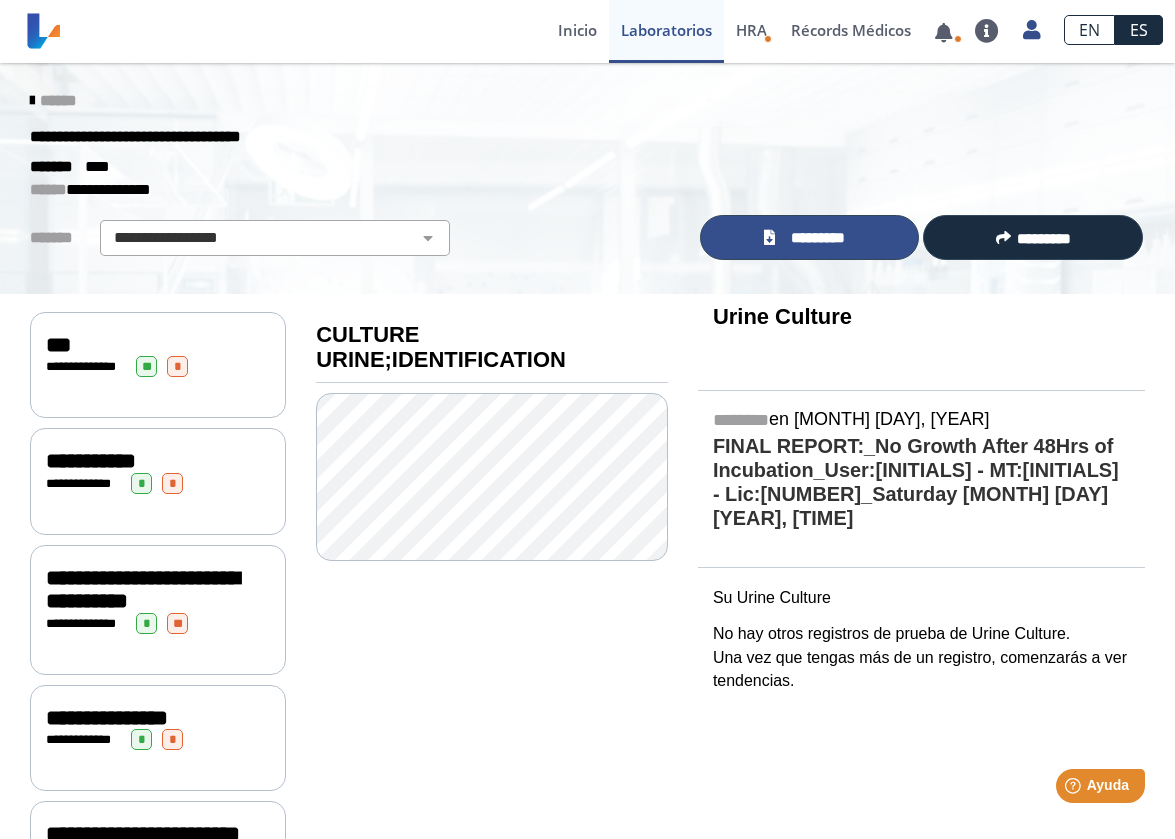 click on "*********" 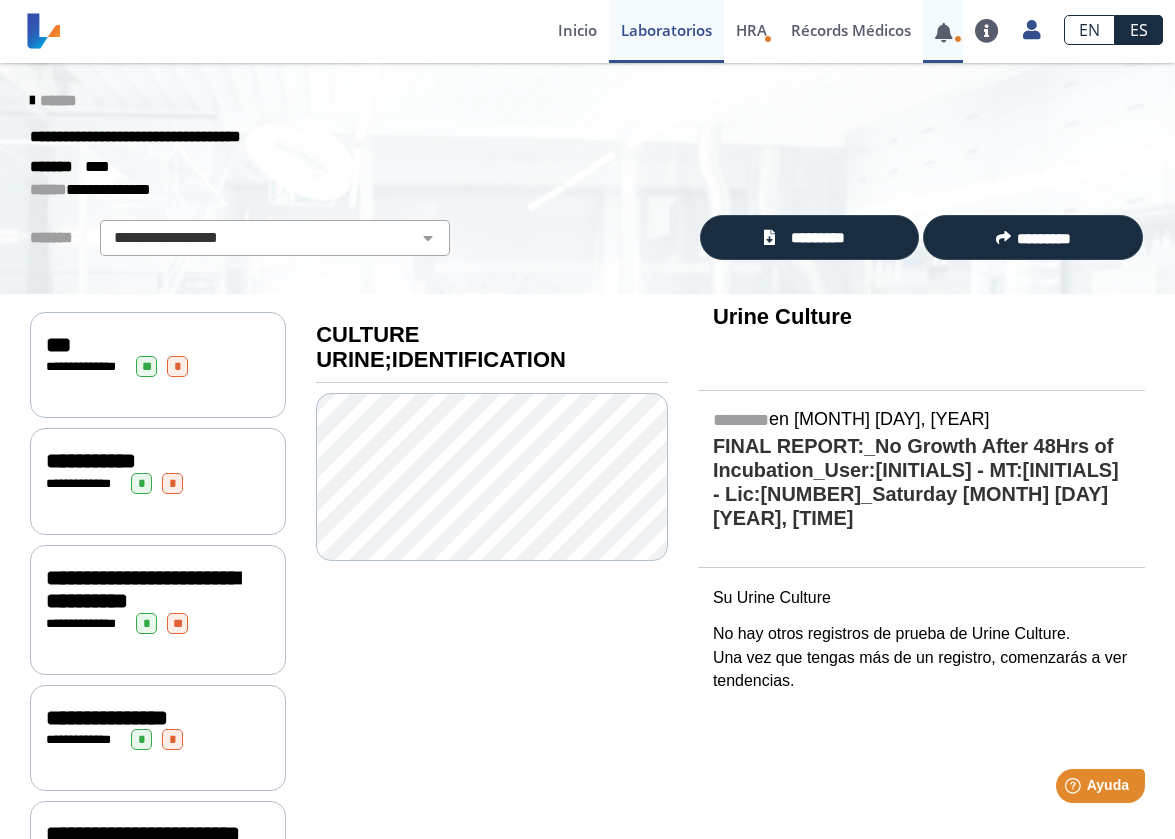 scroll, scrollTop: 0, scrollLeft: 0, axis: both 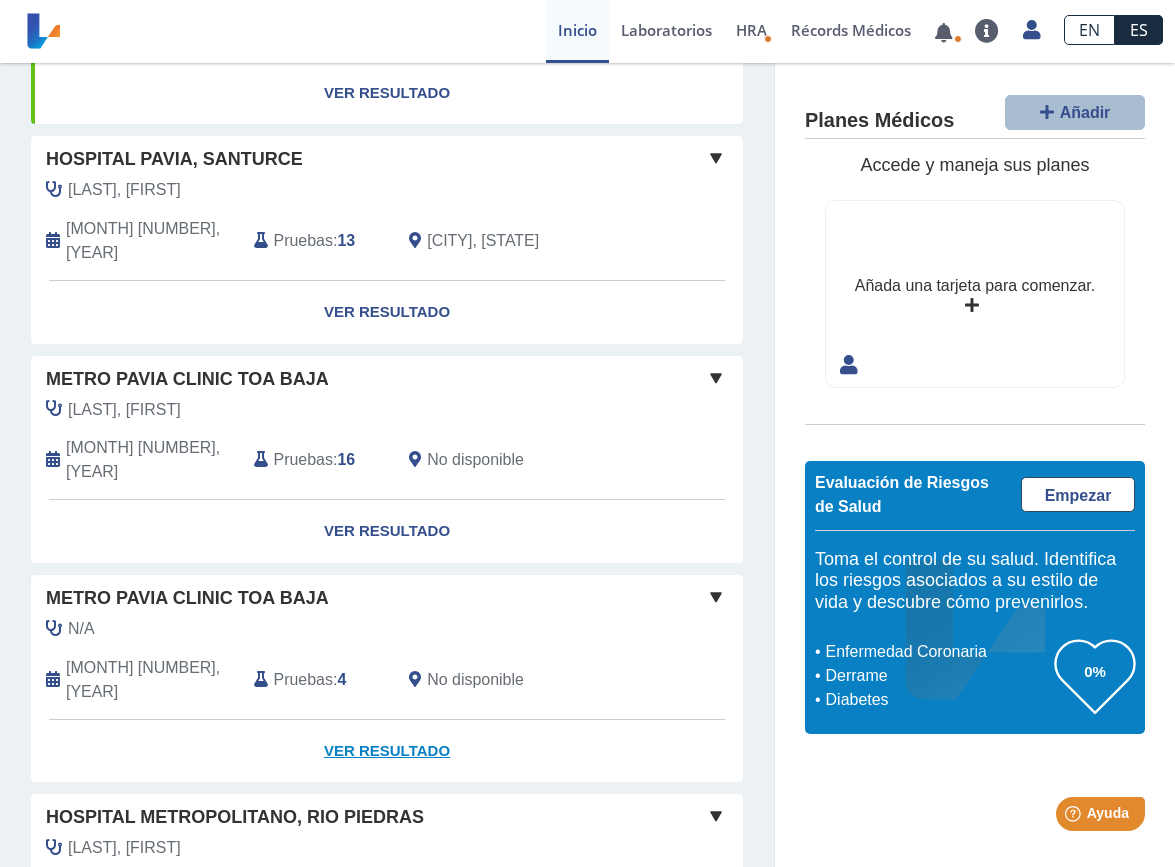 click on "Ver Resultado" 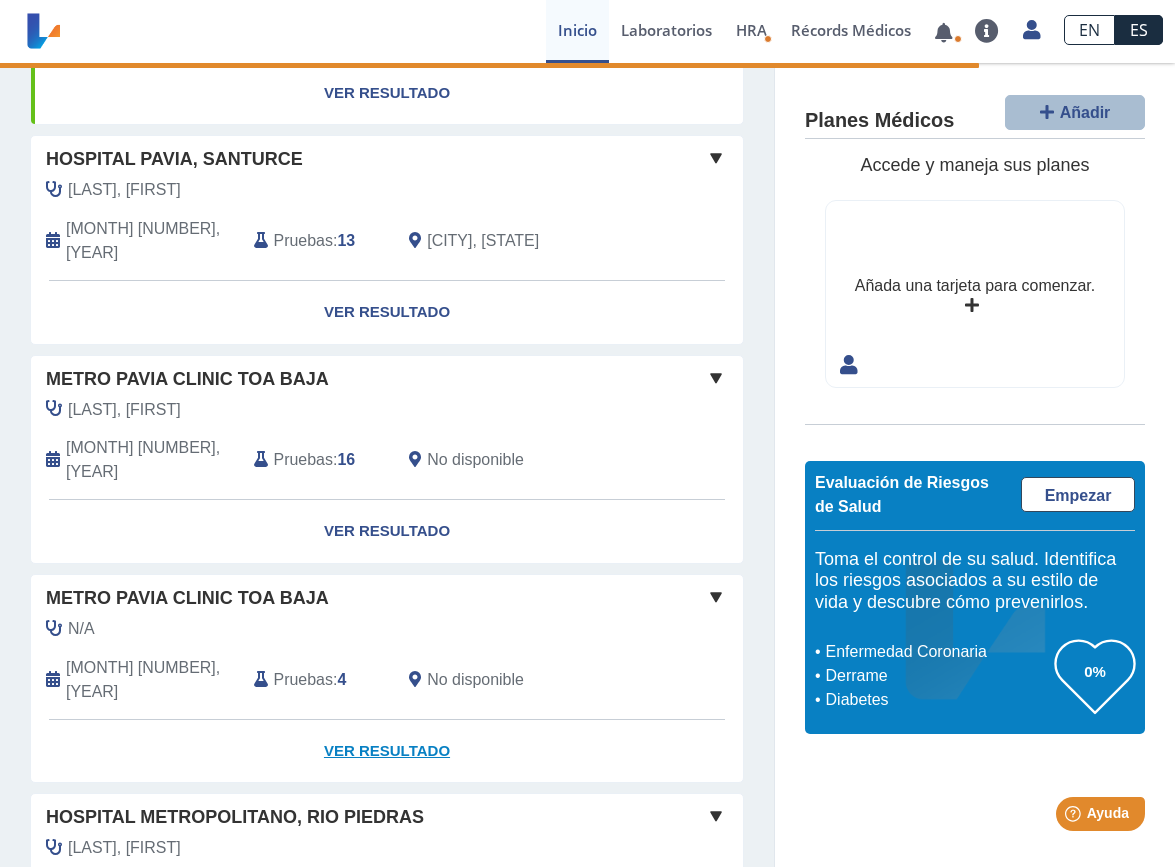 click on "Ver Resultado" 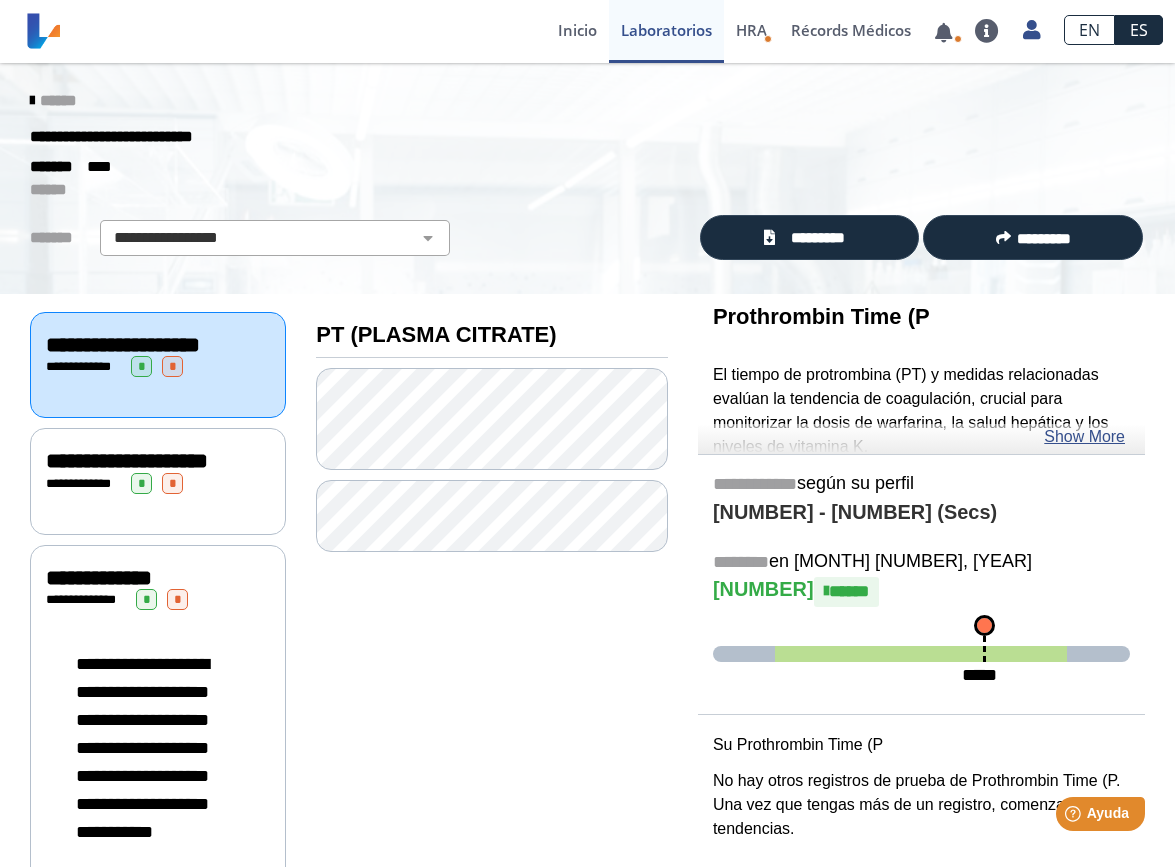 scroll, scrollTop: 0, scrollLeft: 0, axis: both 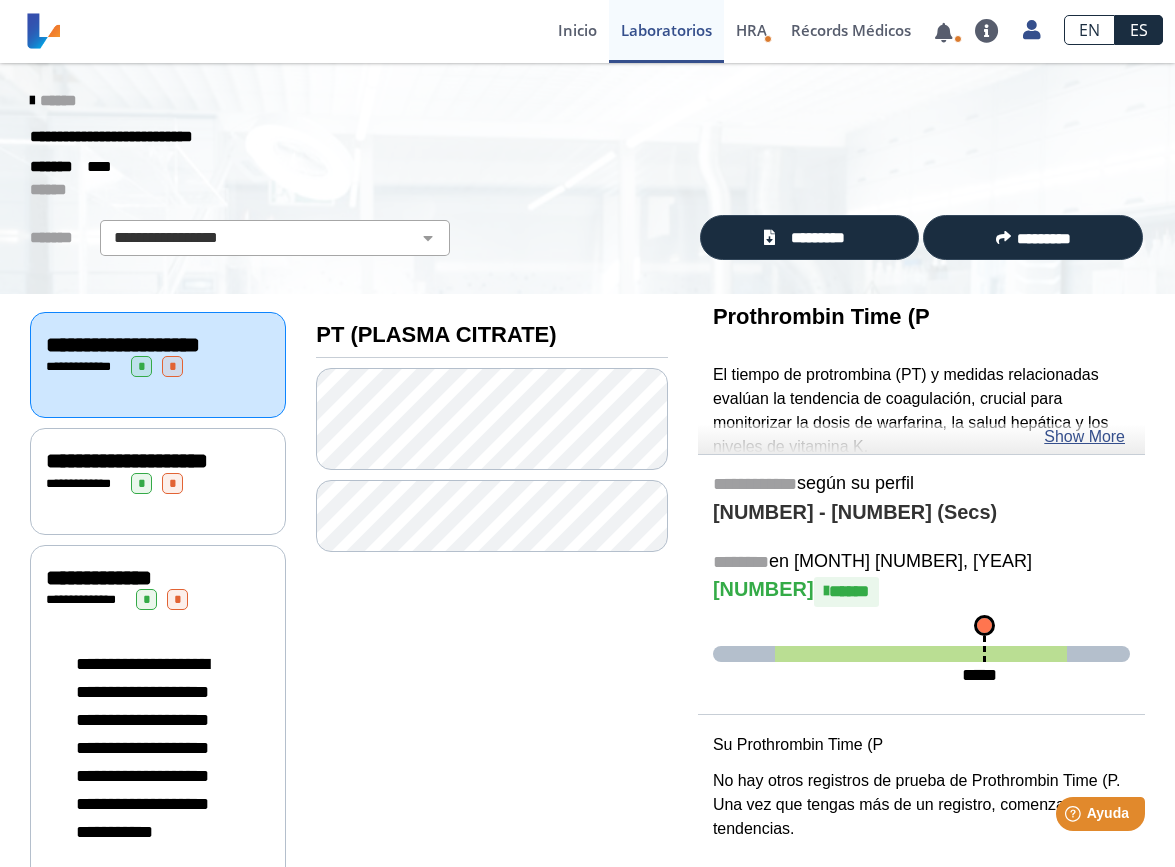 click on "**********" 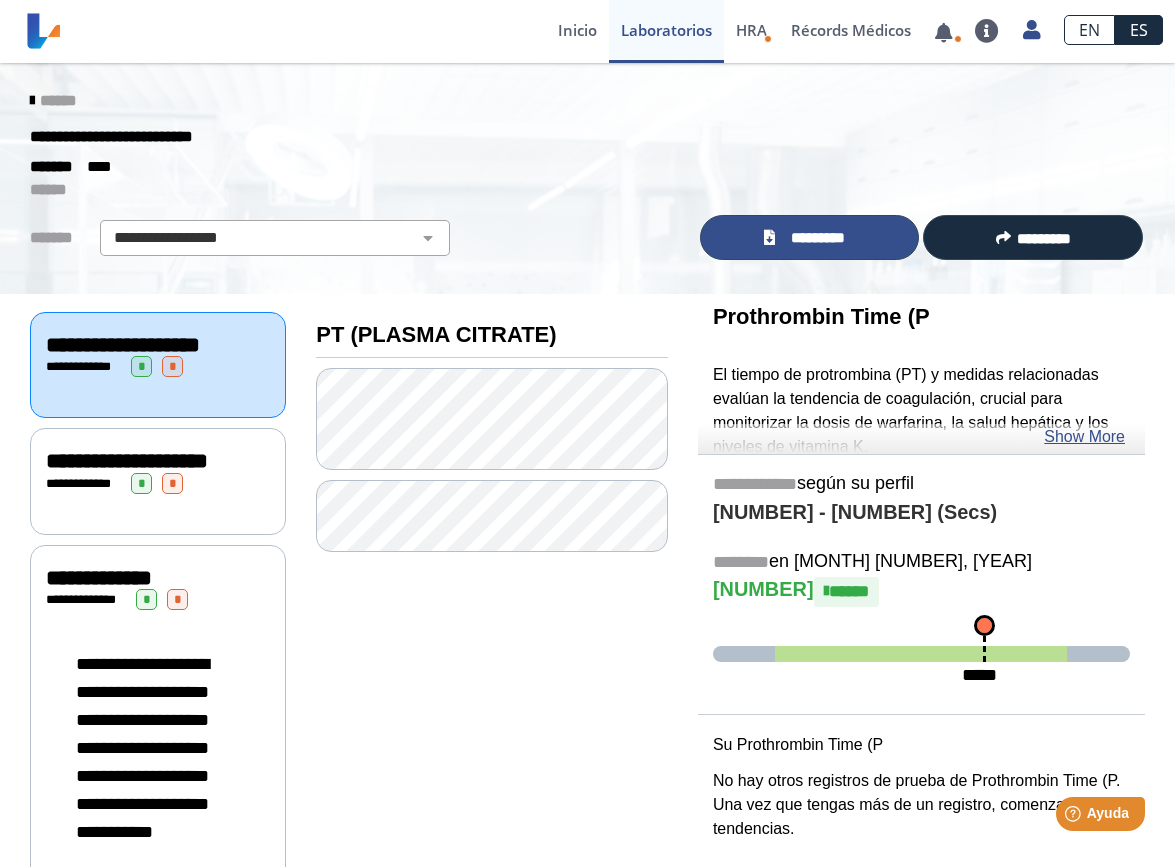 click on "*********" 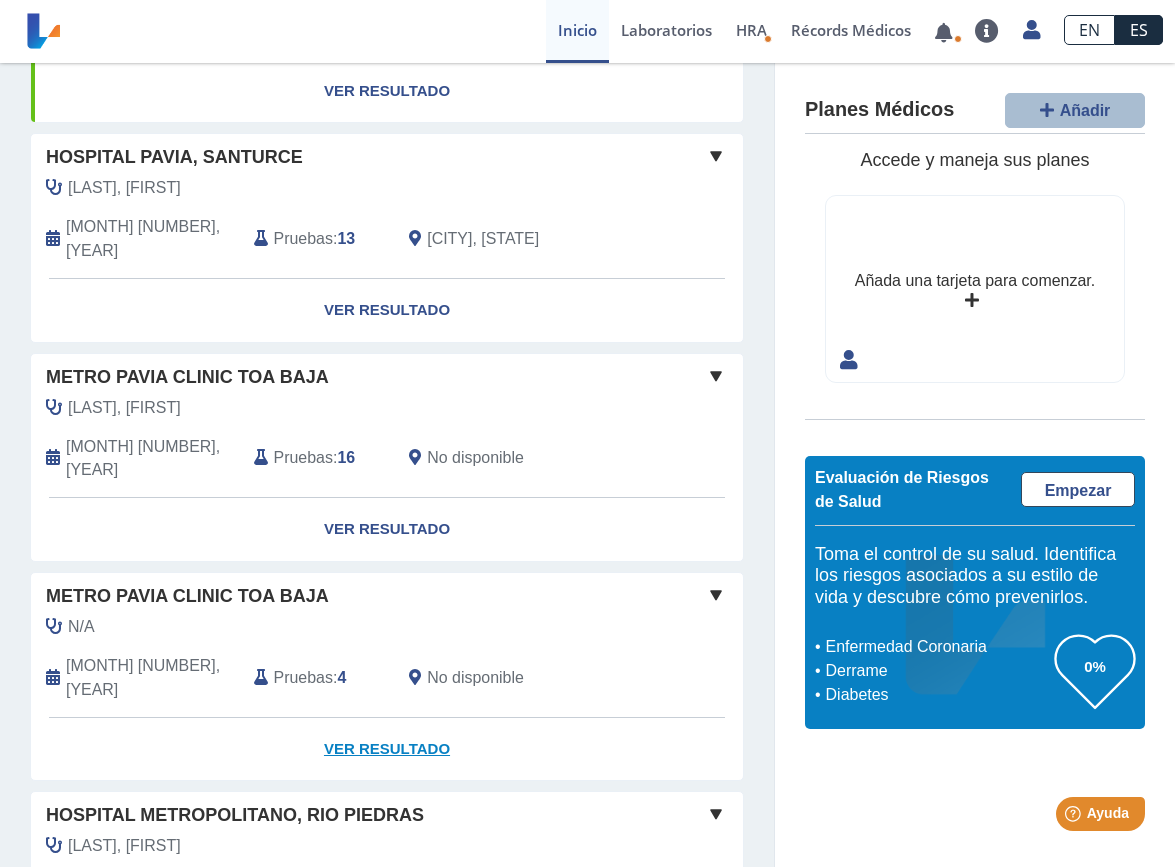 scroll, scrollTop: 955, scrollLeft: 0, axis: vertical 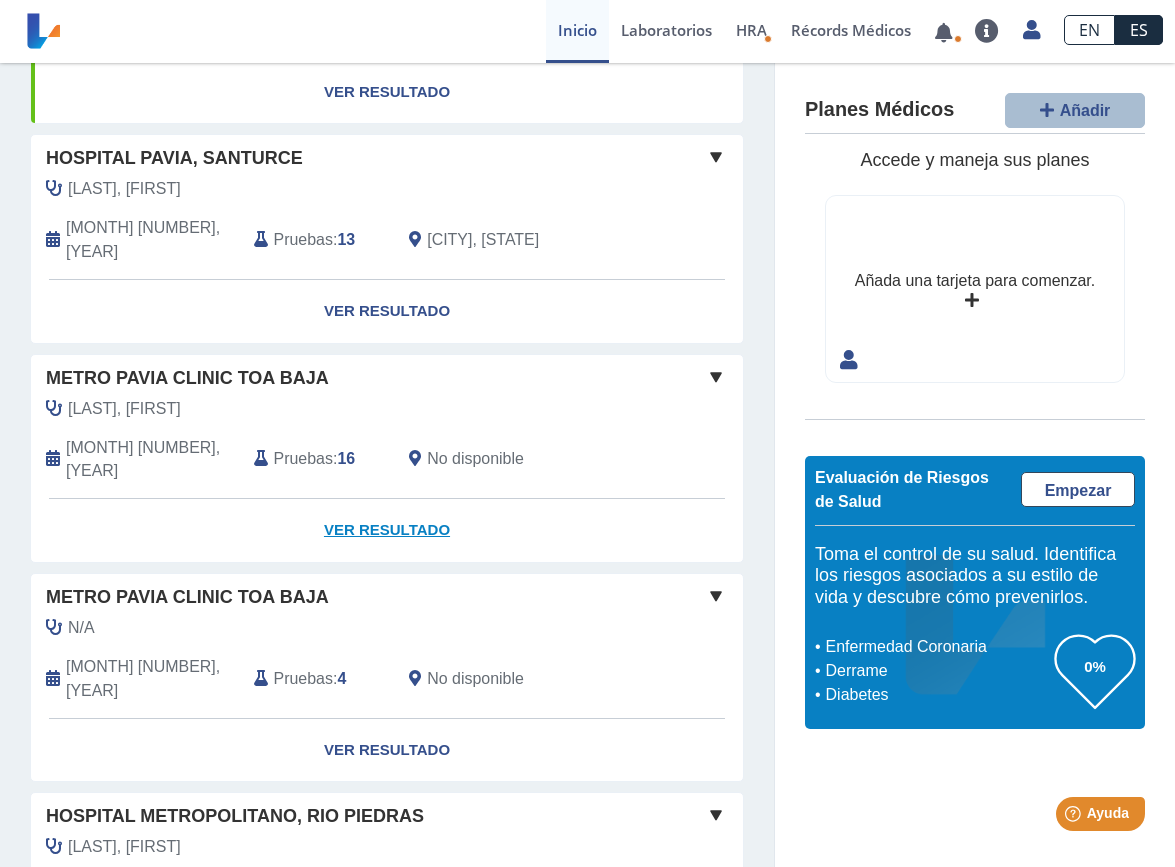 click on "Ver Resultado" 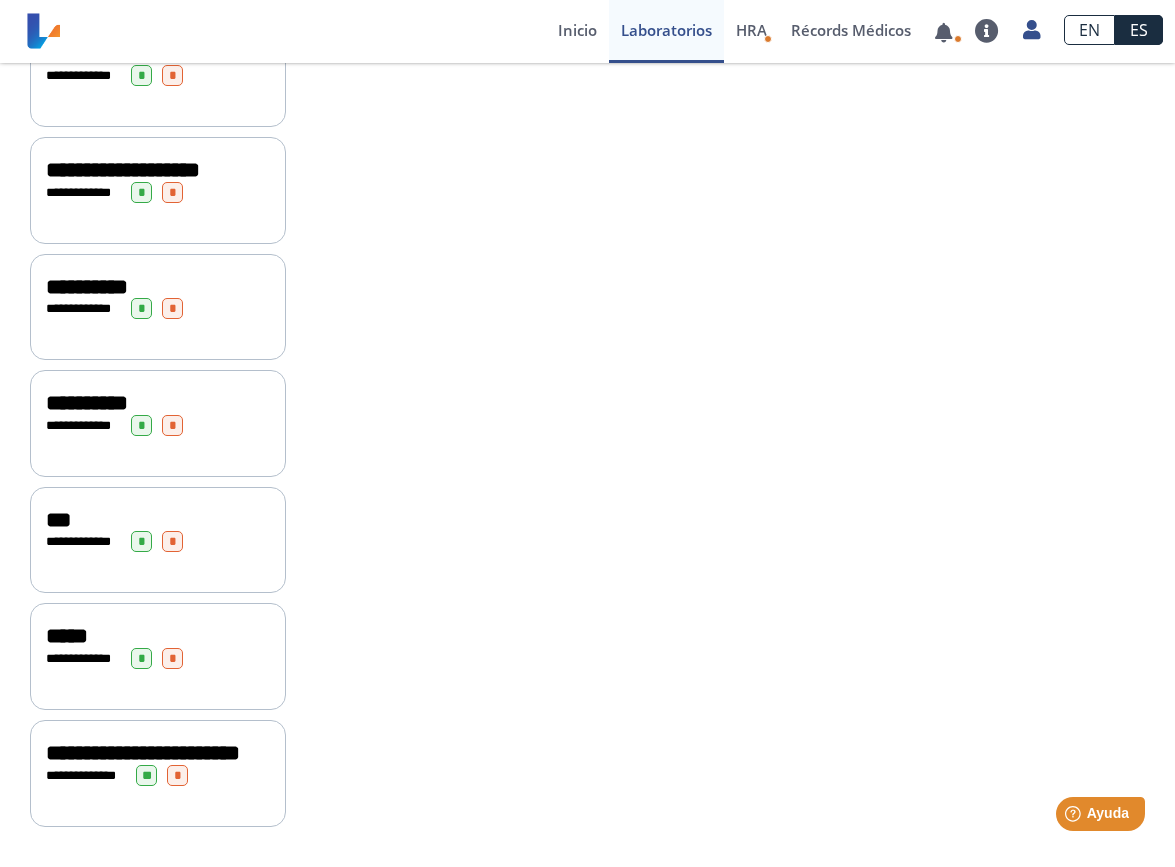 scroll, scrollTop: 1632, scrollLeft: 0, axis: vertical 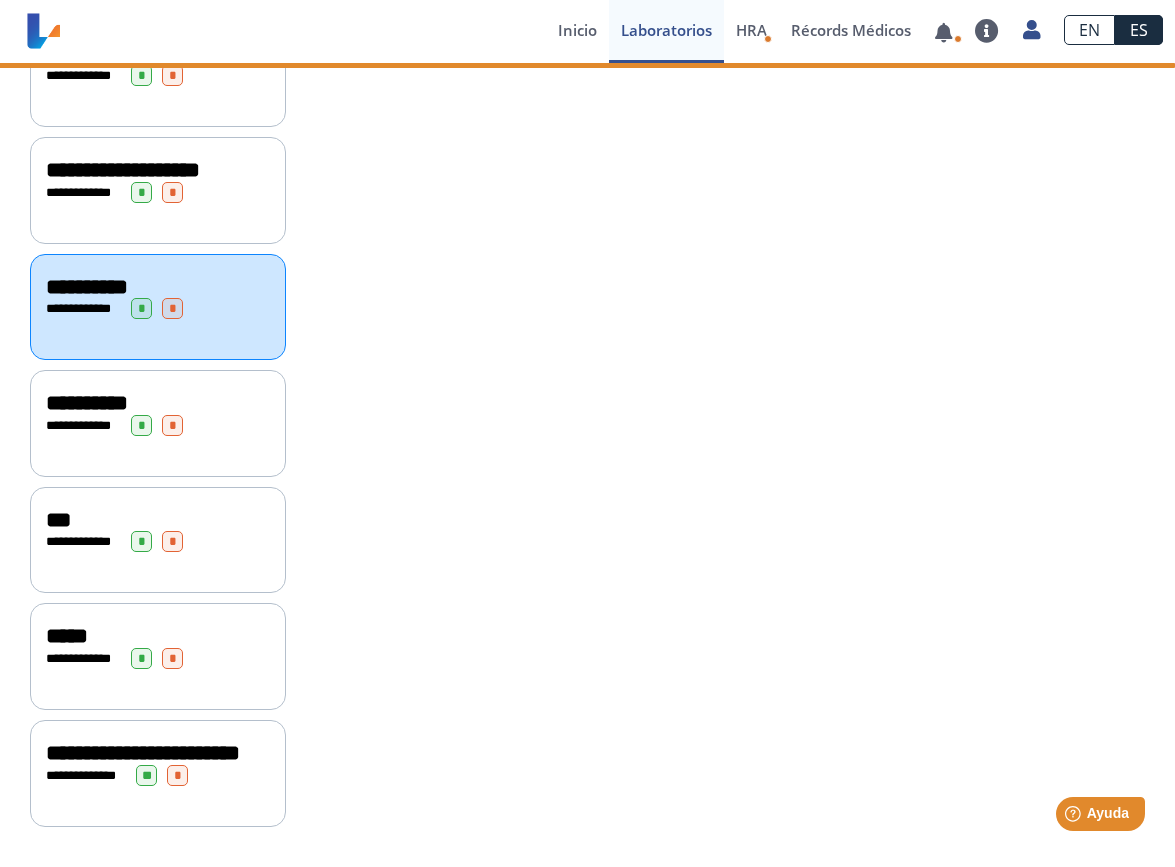 click on "*" 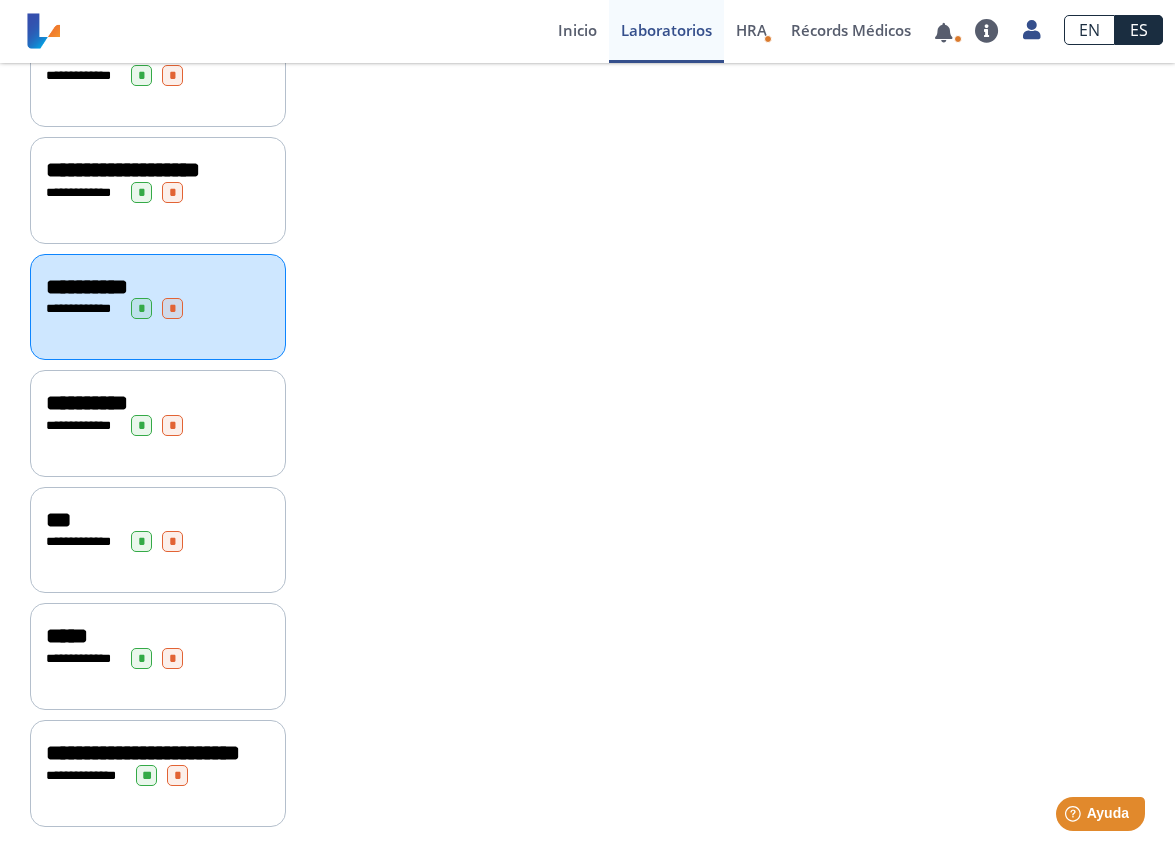 click on "**********" 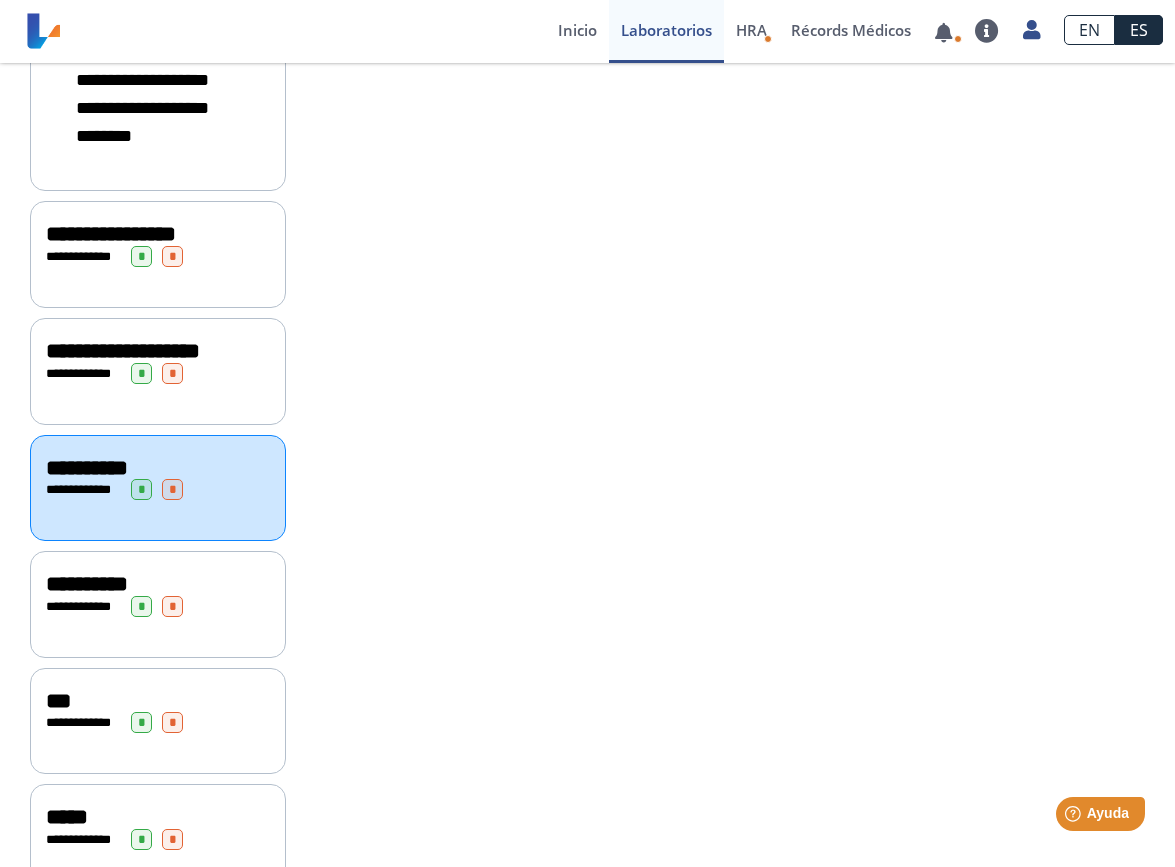 scroll, scrollTop: 1388, scrollLeft: 0, axis: vertical 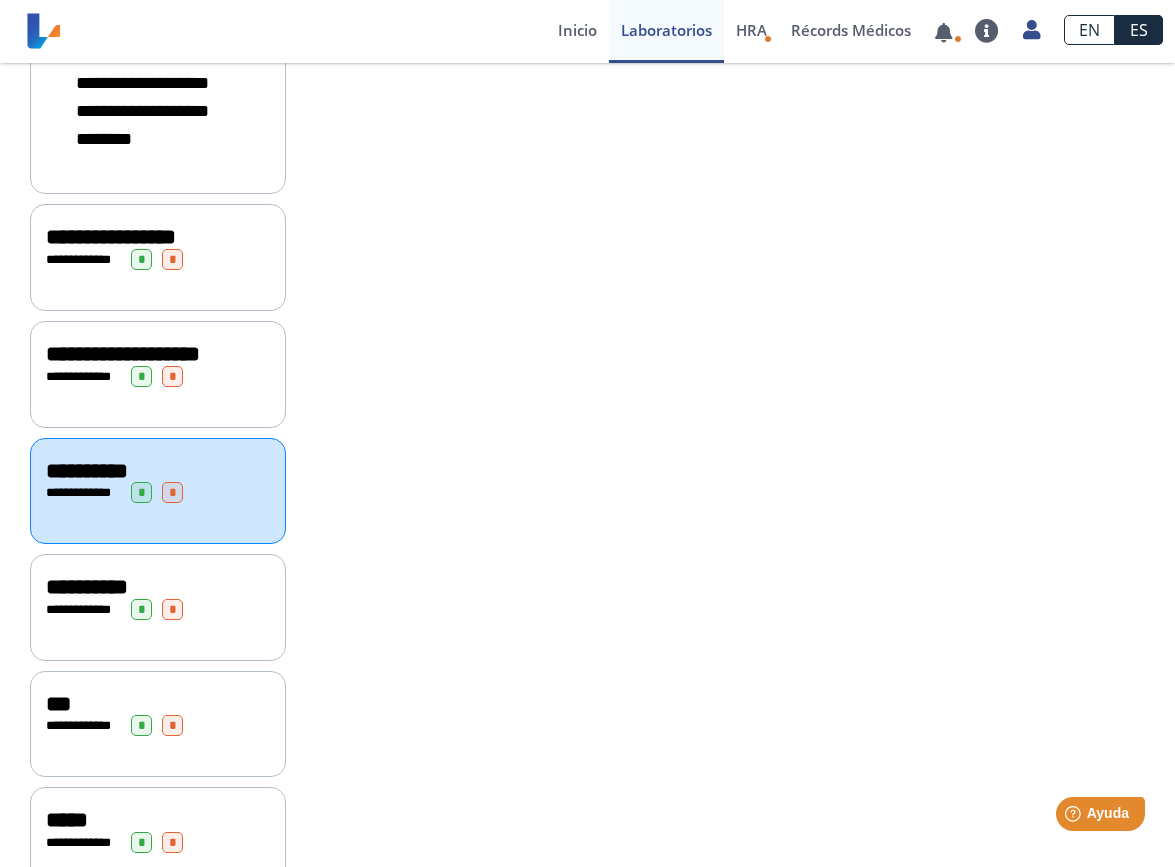 click on "**********" 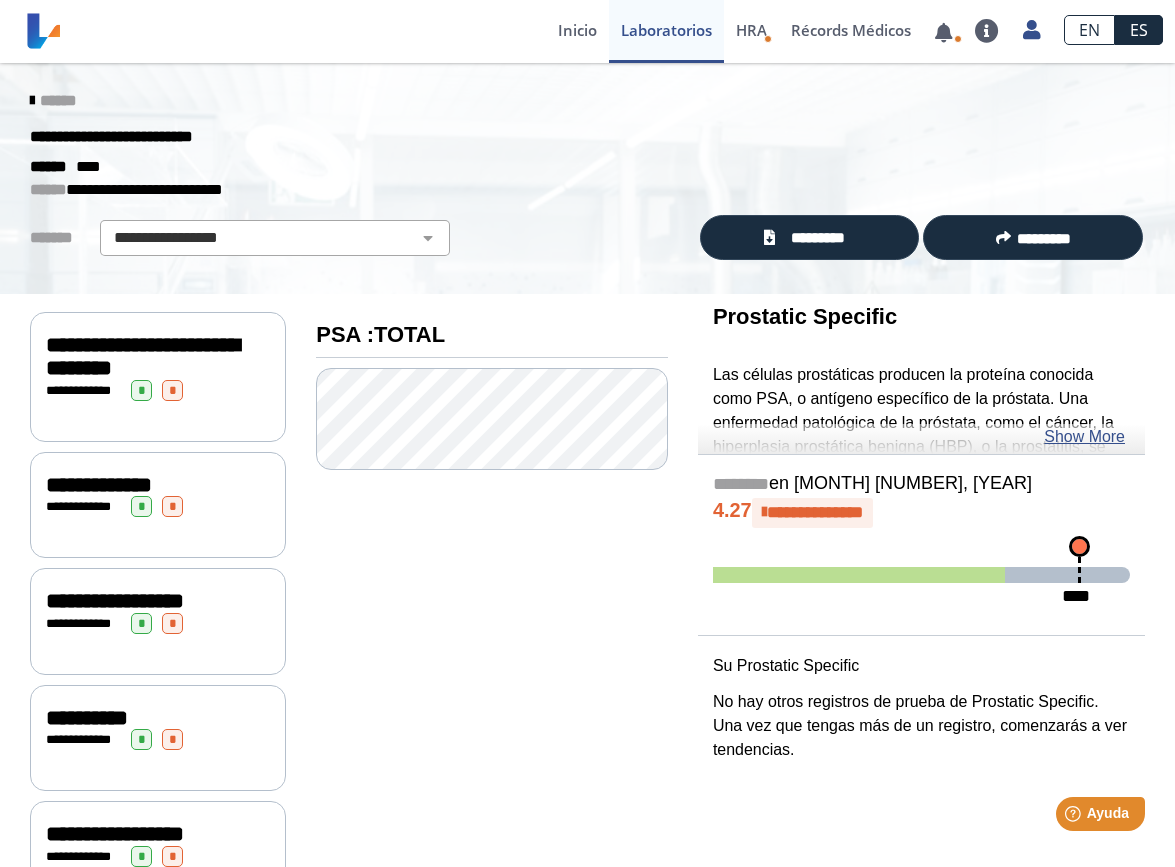 scroll, scrollTop: 0, scrollLeft: 0, axis: both 